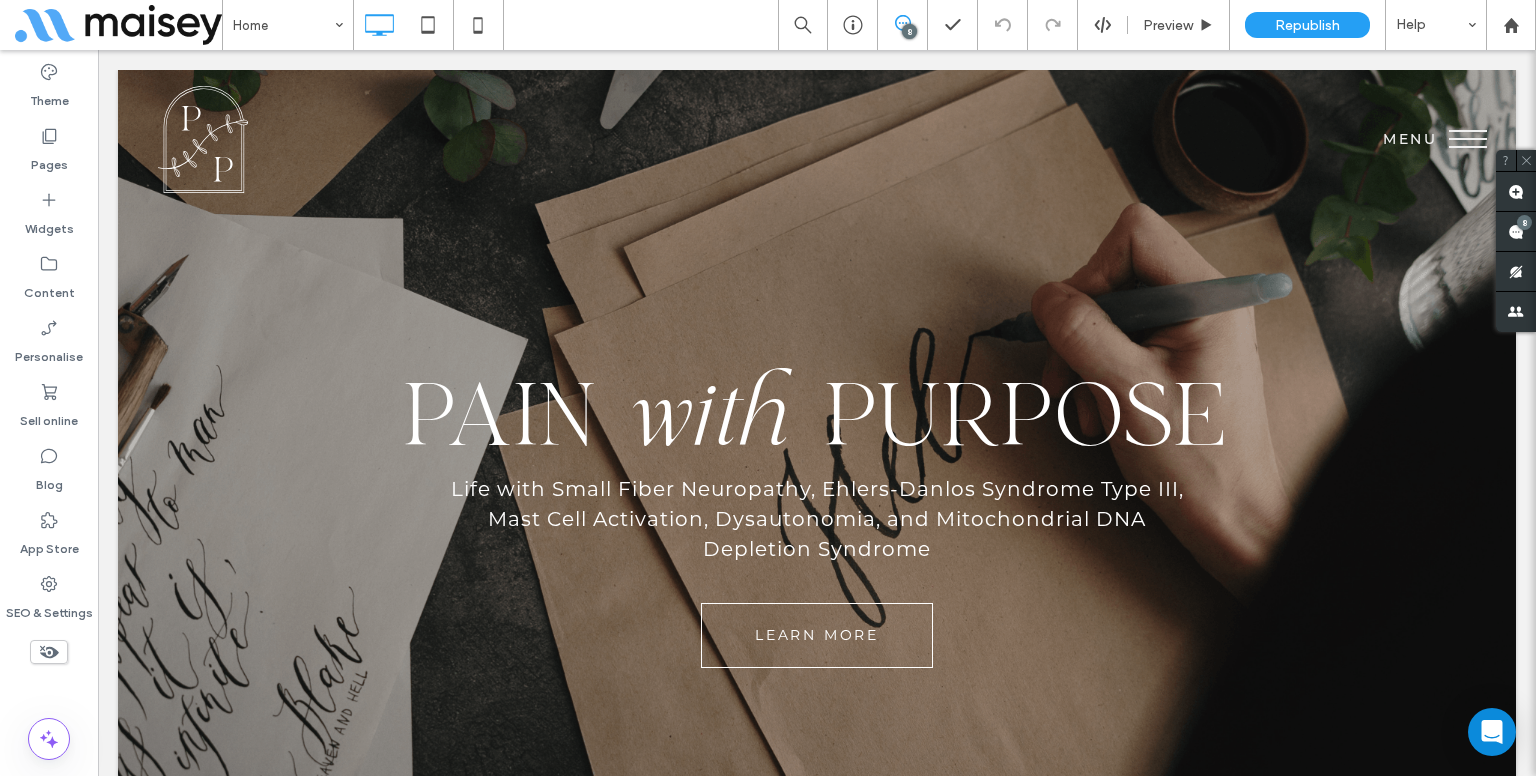 scroll, scrollTop: 0, scrollLeft: 0, axis: both 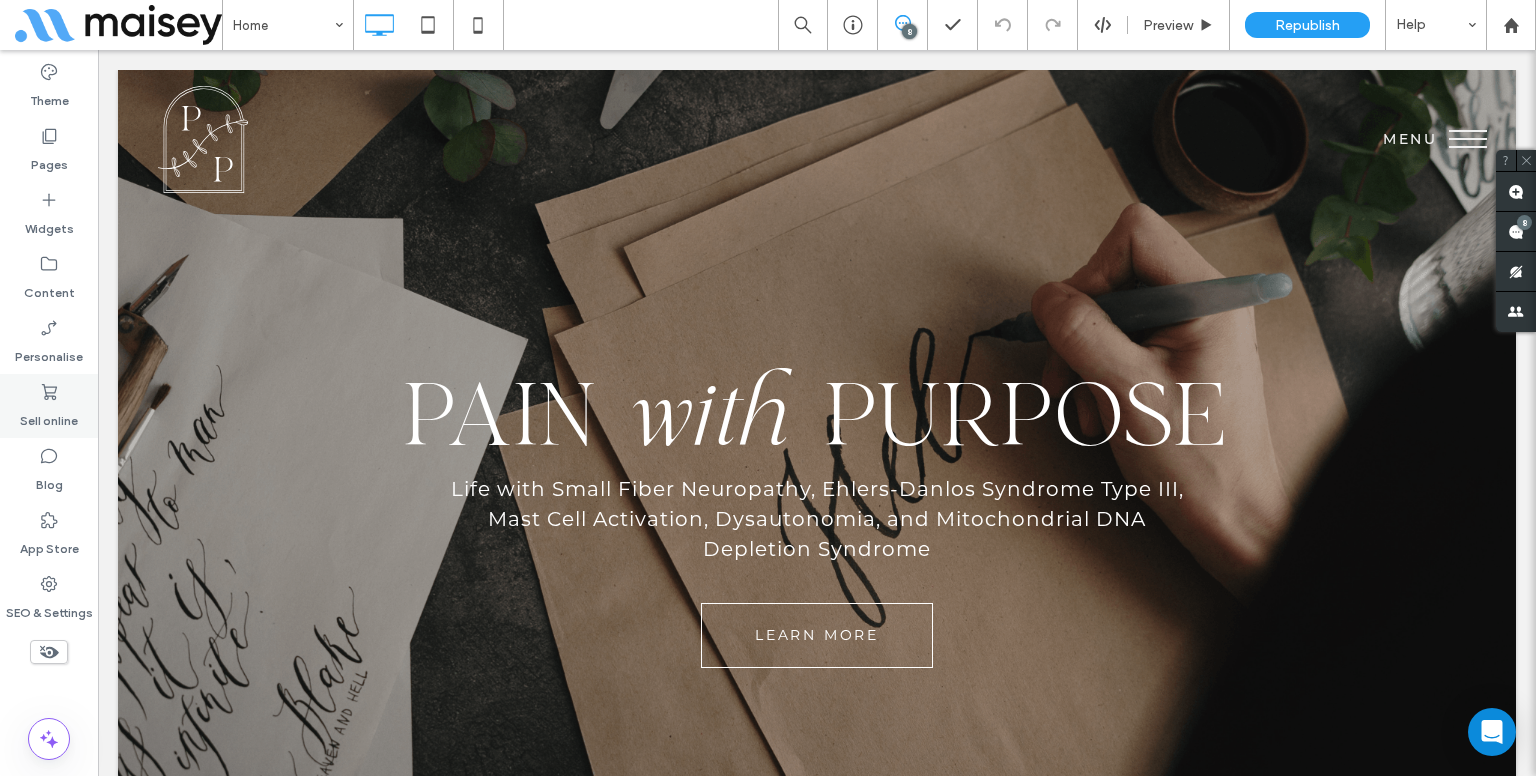 click on "Sell online" at bounding box center [49, 406] 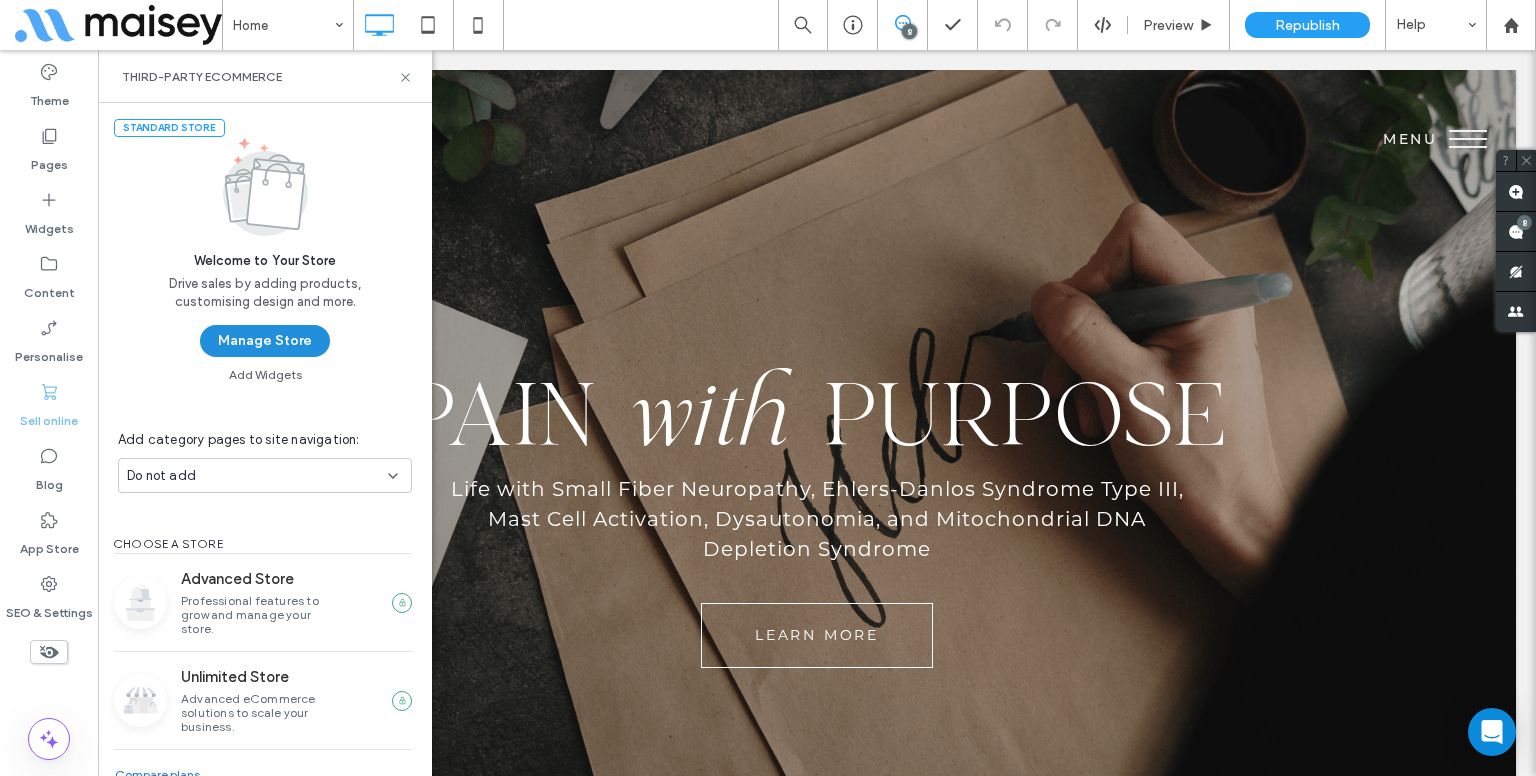 click on "Manage Store" at bounding box center [265, 341] 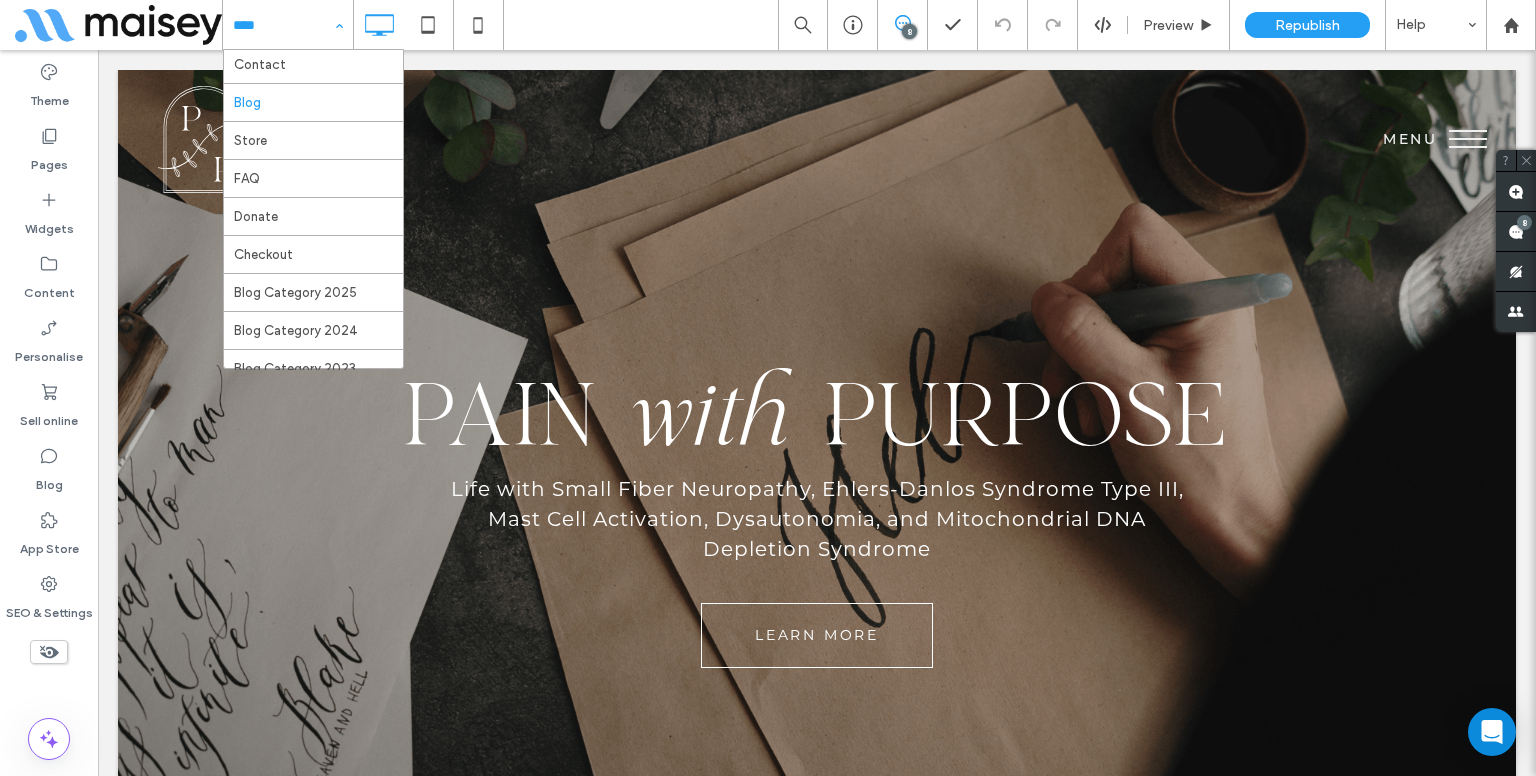 scroll, scrollTop: 0, scrollLeft: 0, axis: both 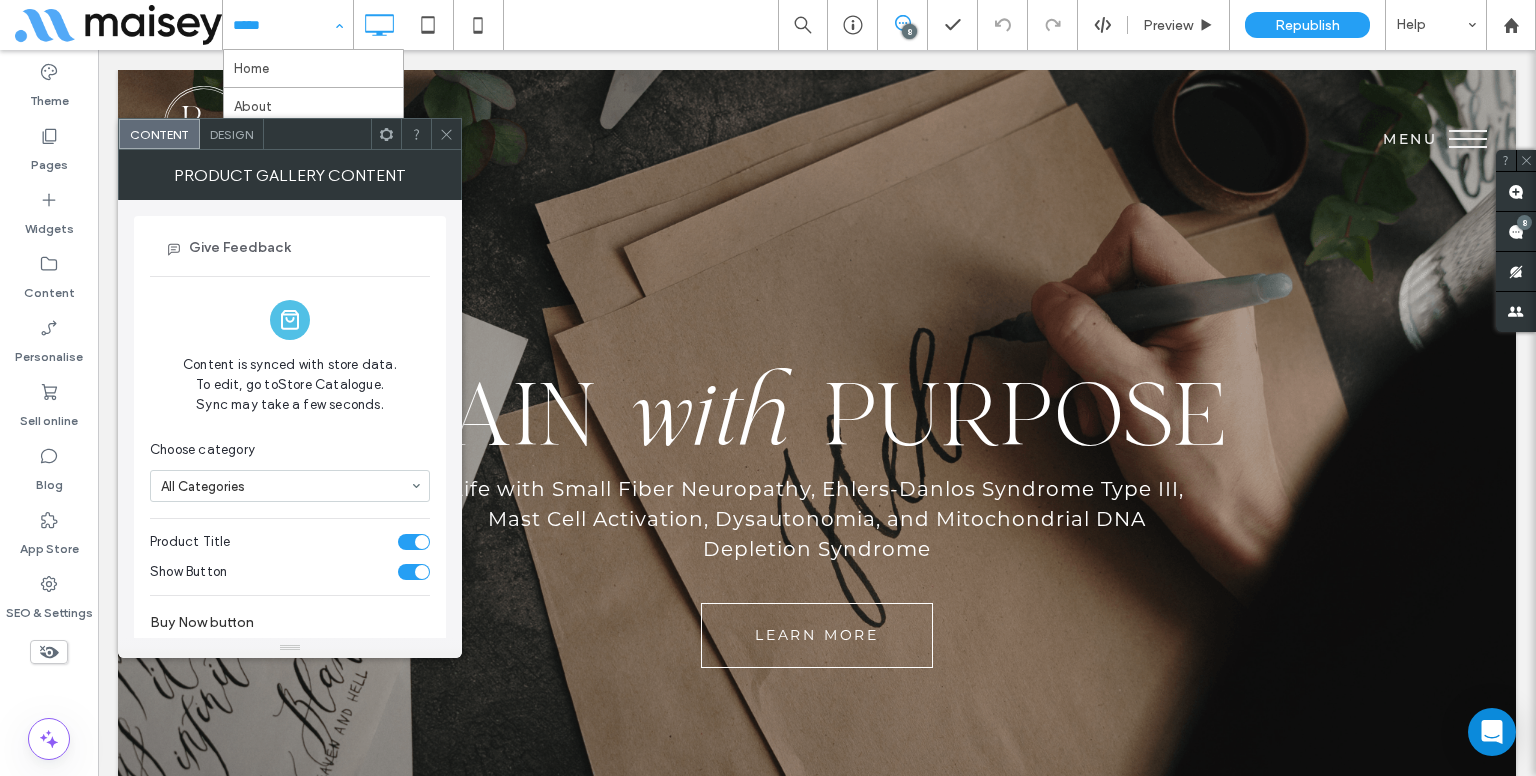click on "Design" at bounding box center (231, 134) 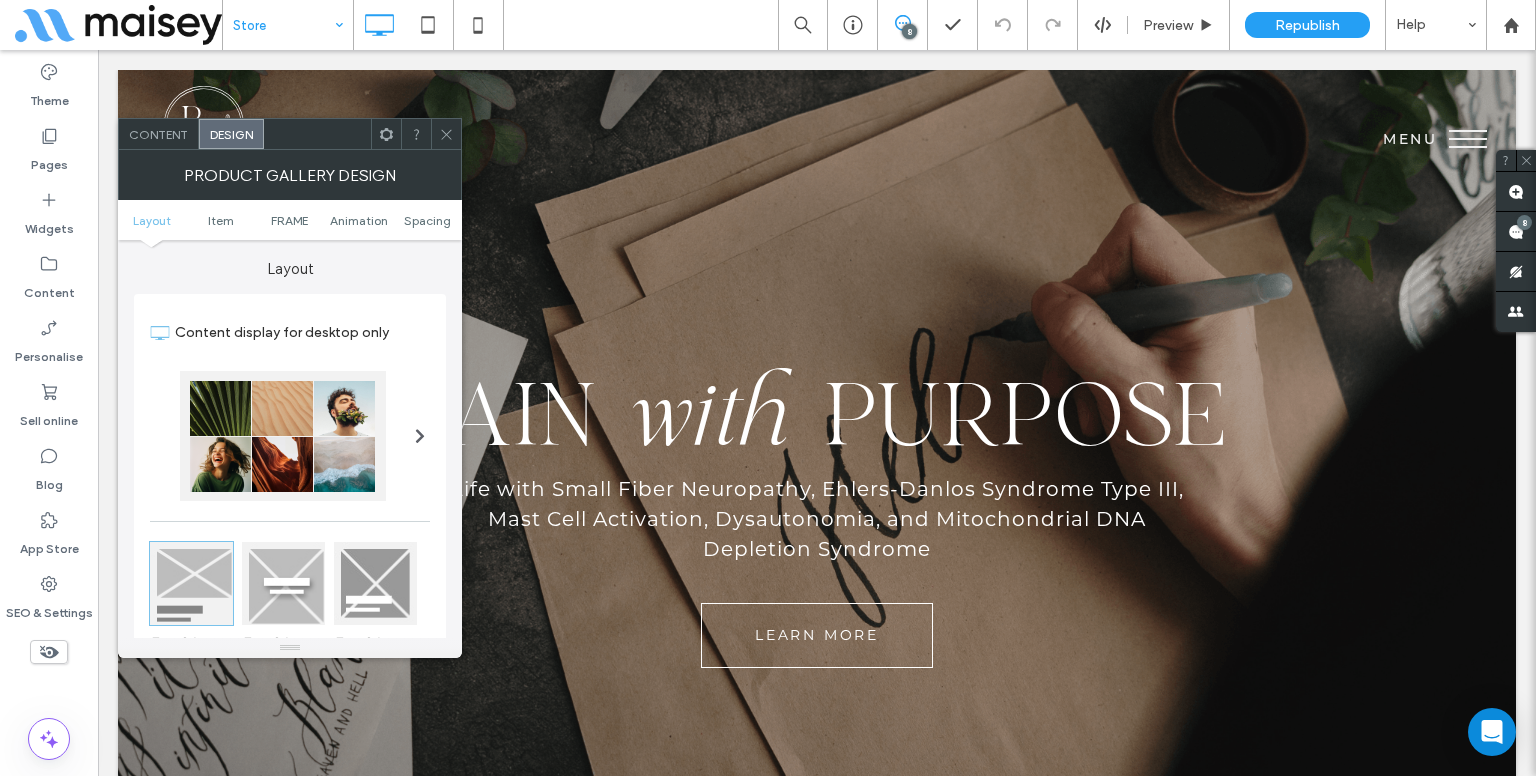 click on "Content" at bounding box center (159, 134) 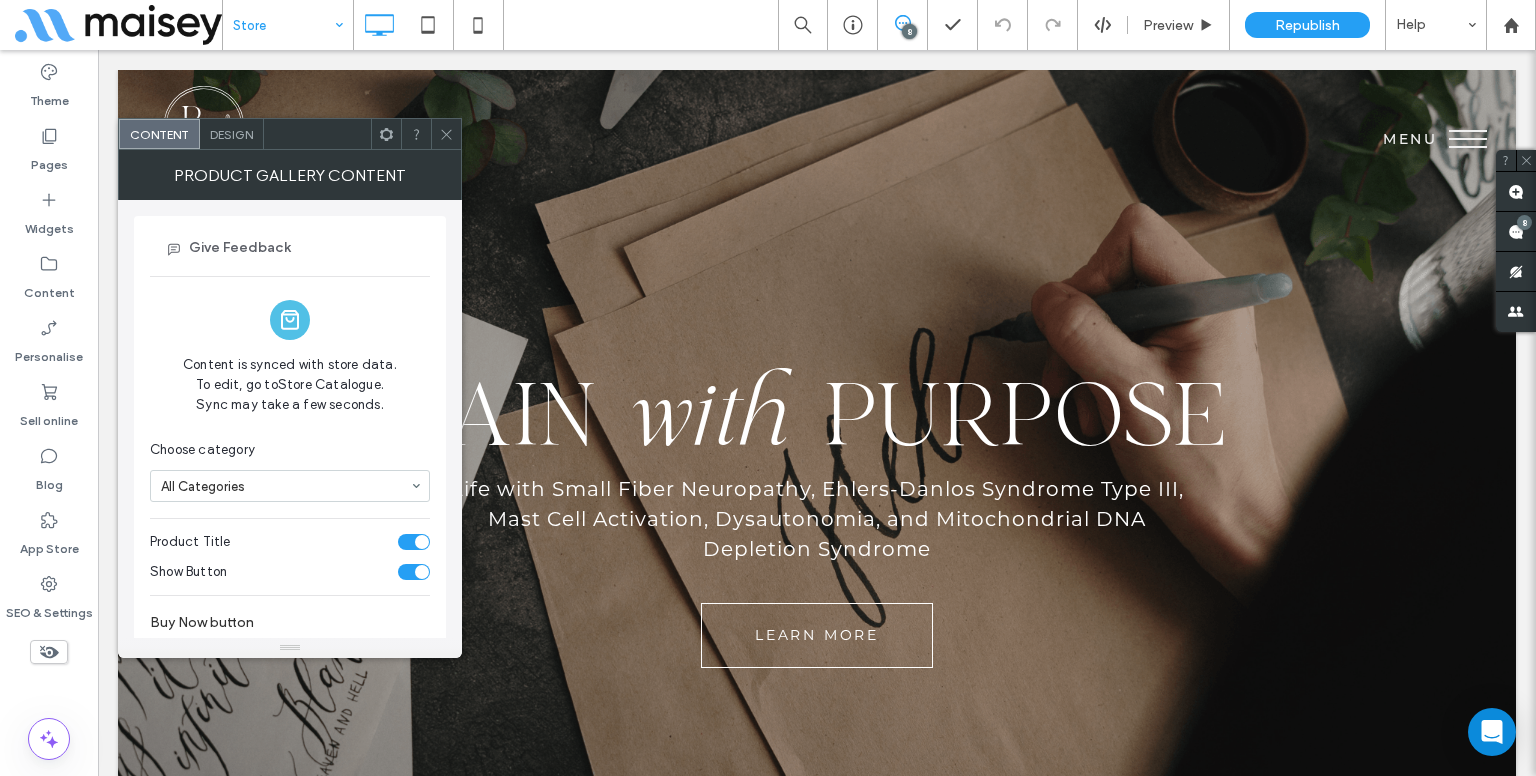 click 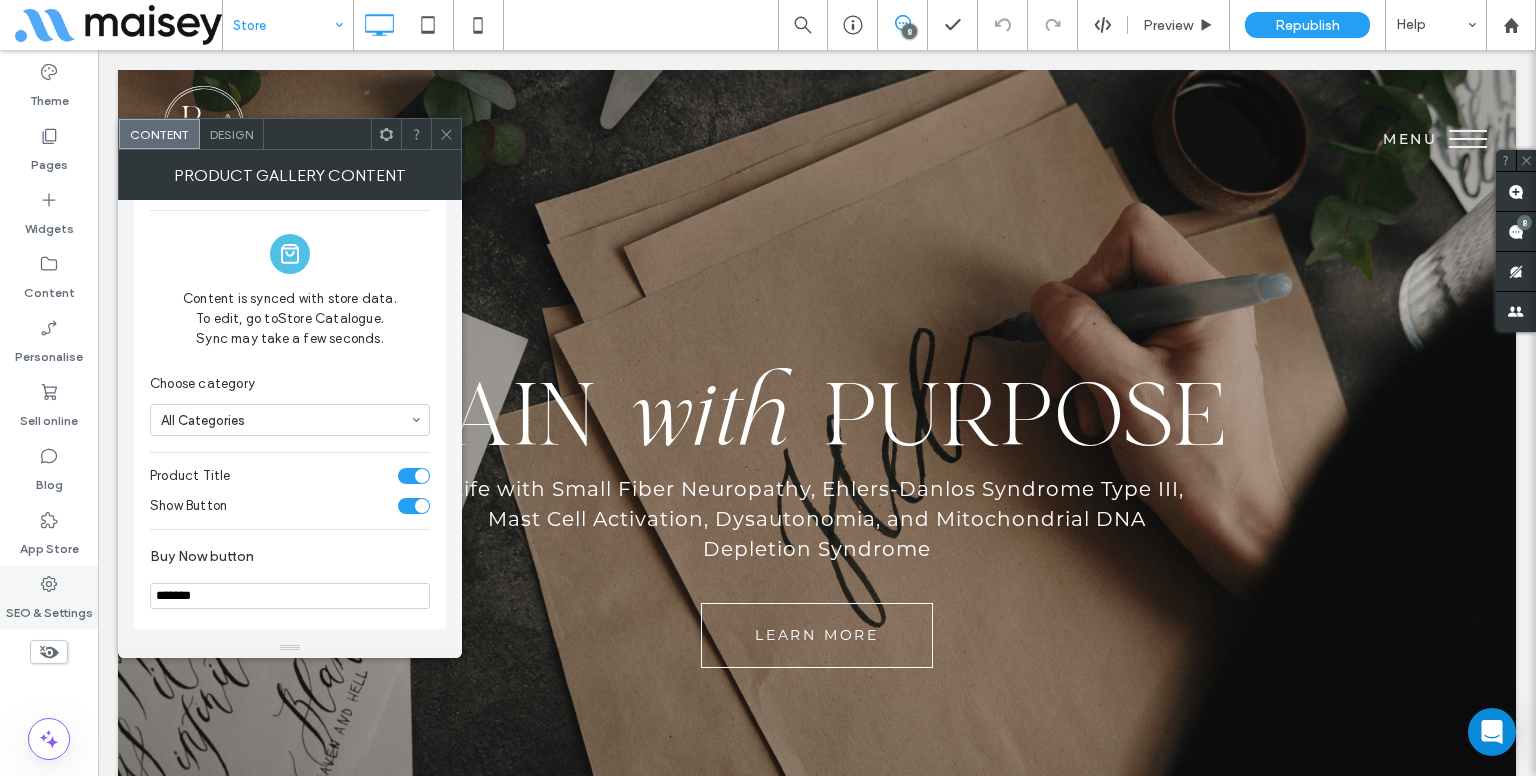 click on "SEO & Settings" at bounding box center [49, 608] 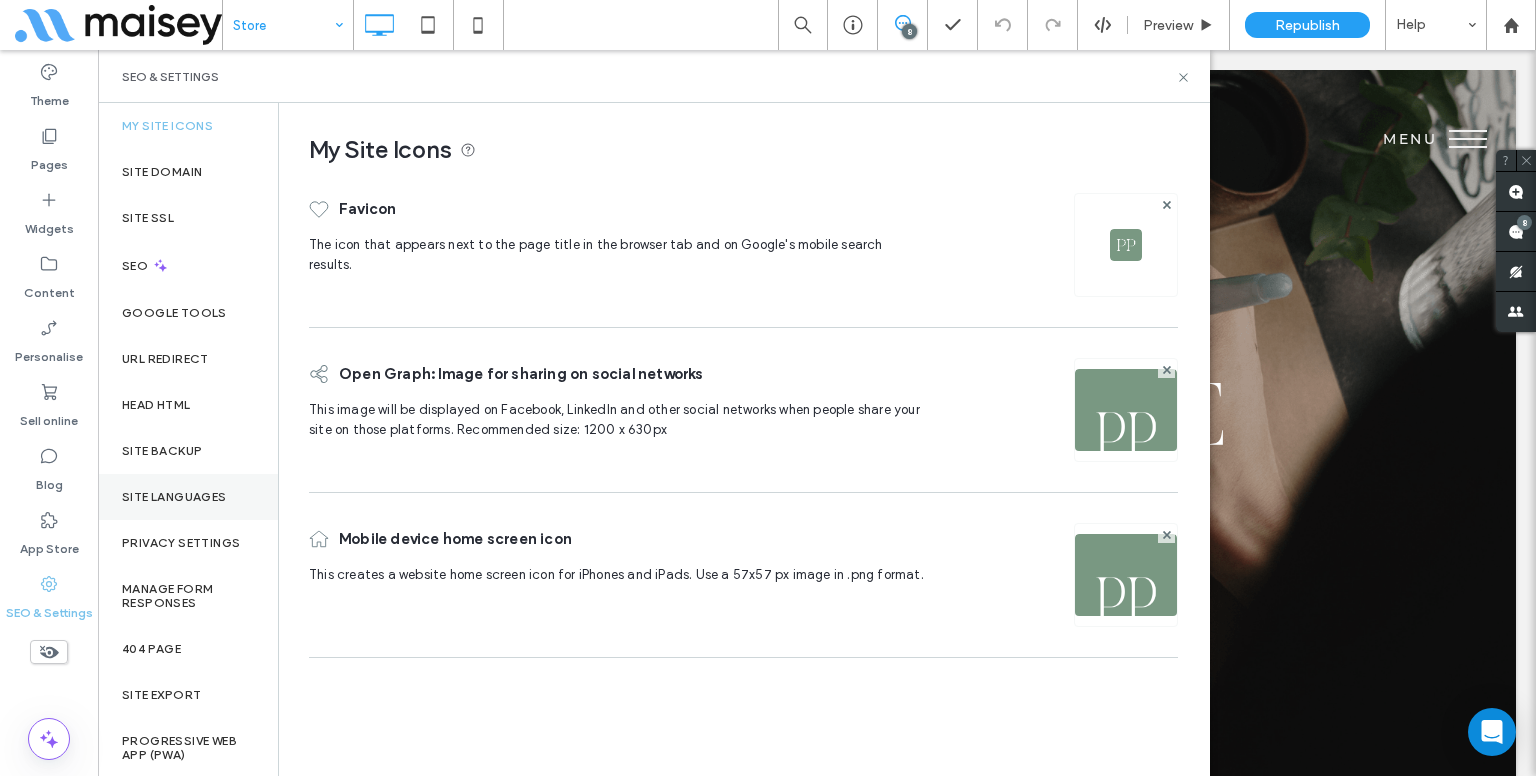 scroll, scrollTop: 1, scrollLeft: 0, axis: vertical 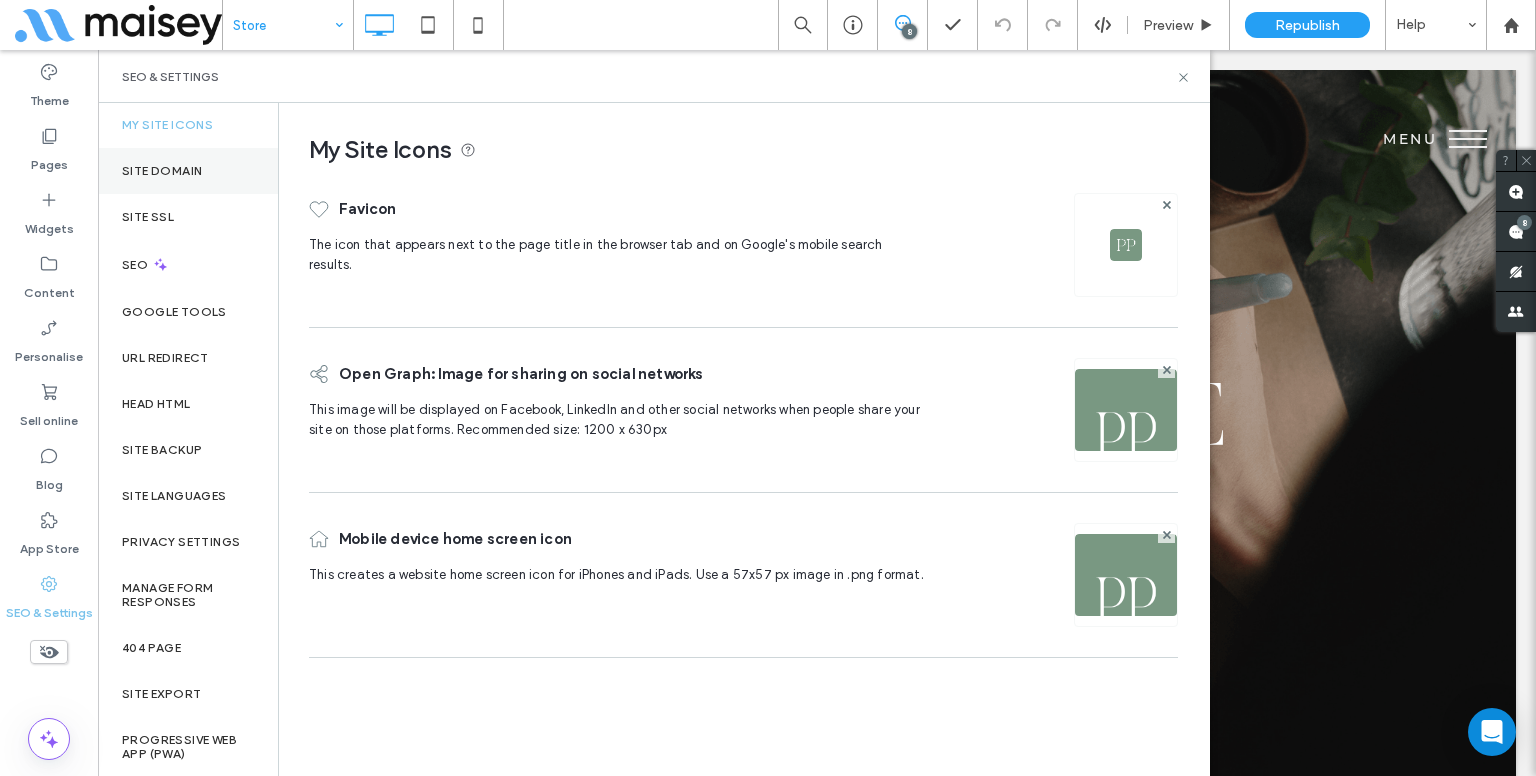 click on "Site Domain" at bounding box center (162, 171) 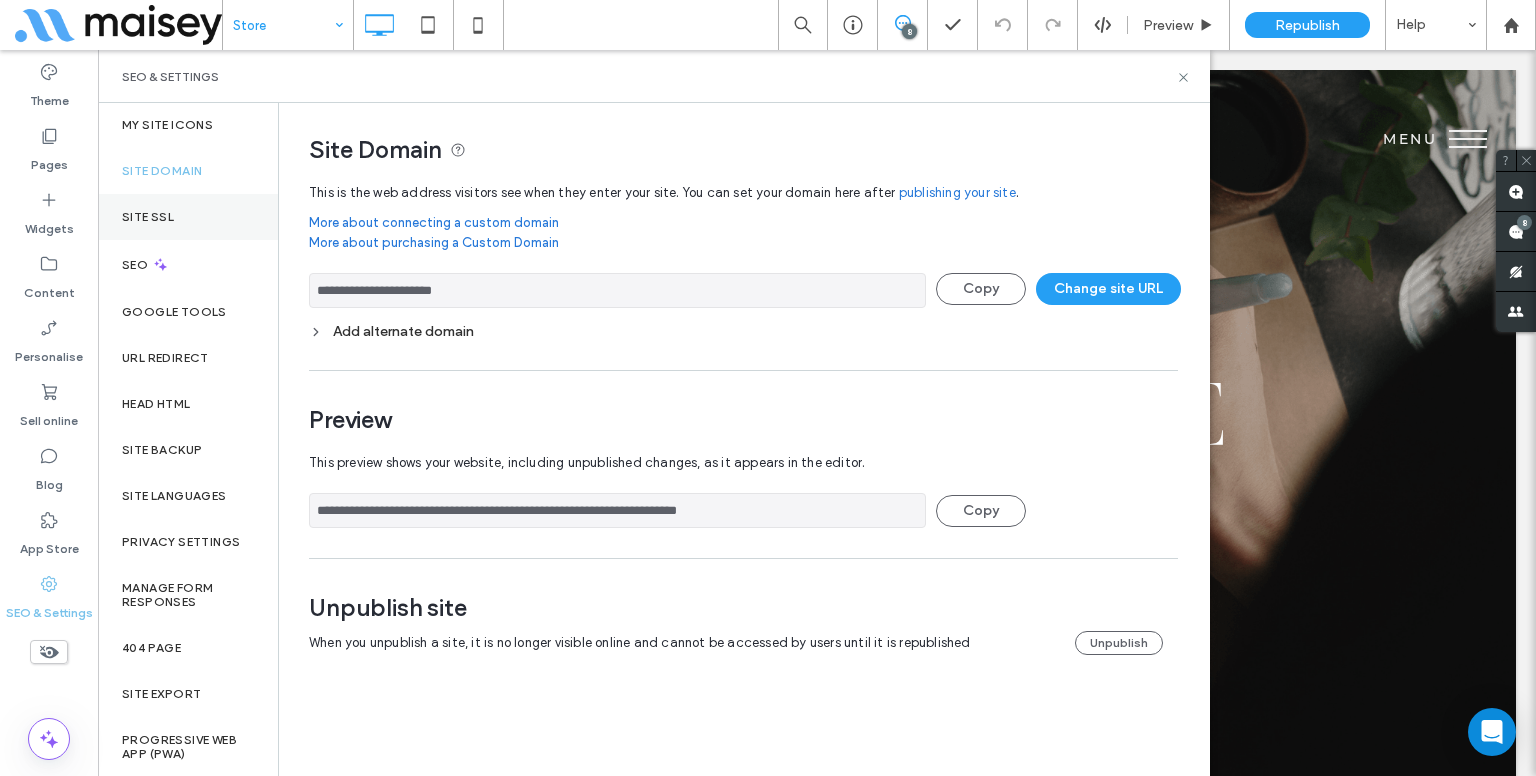 click on "Site SSL" at bounding box center [188, 217] 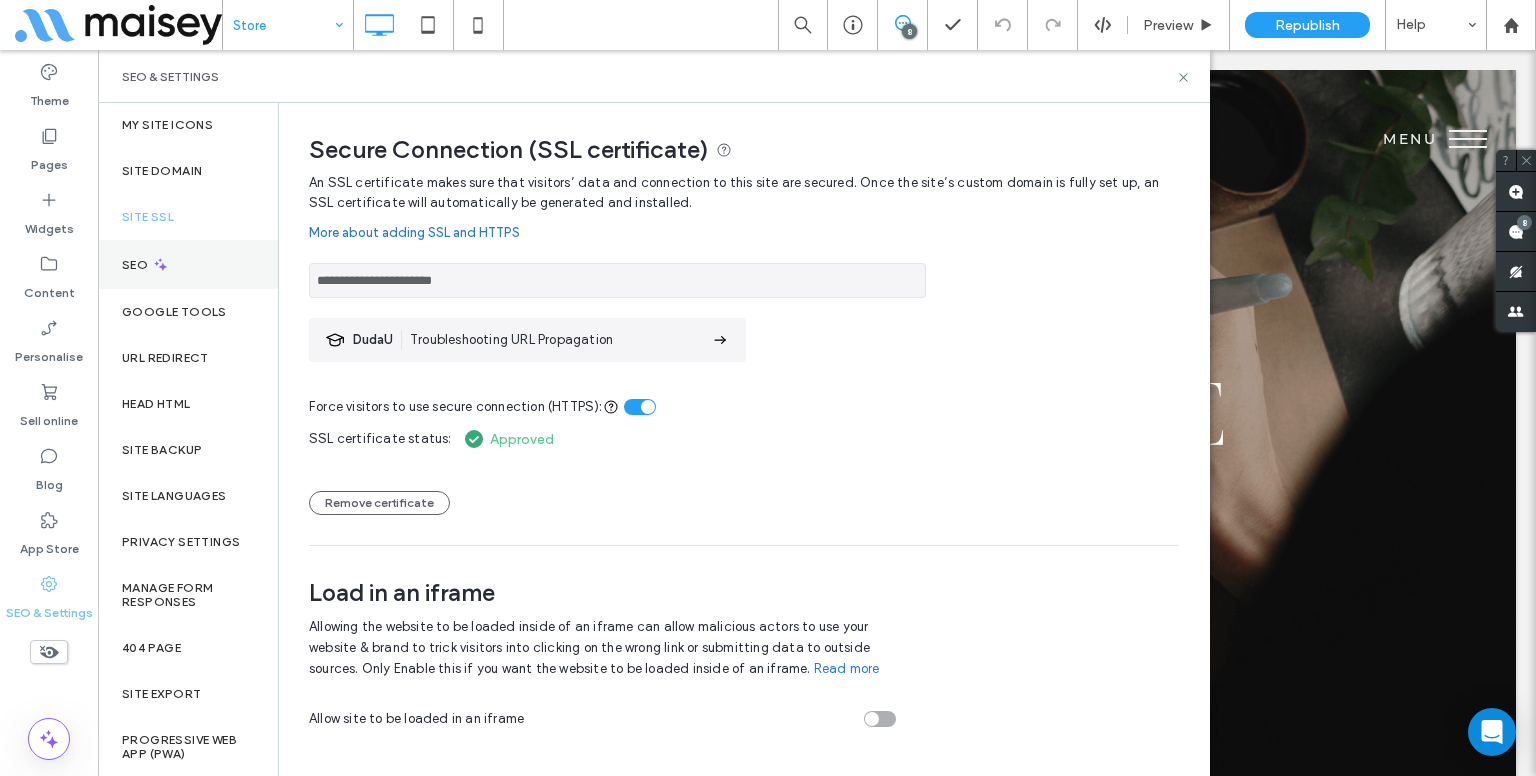 click on "SEO" at bounding box center (188, 264) 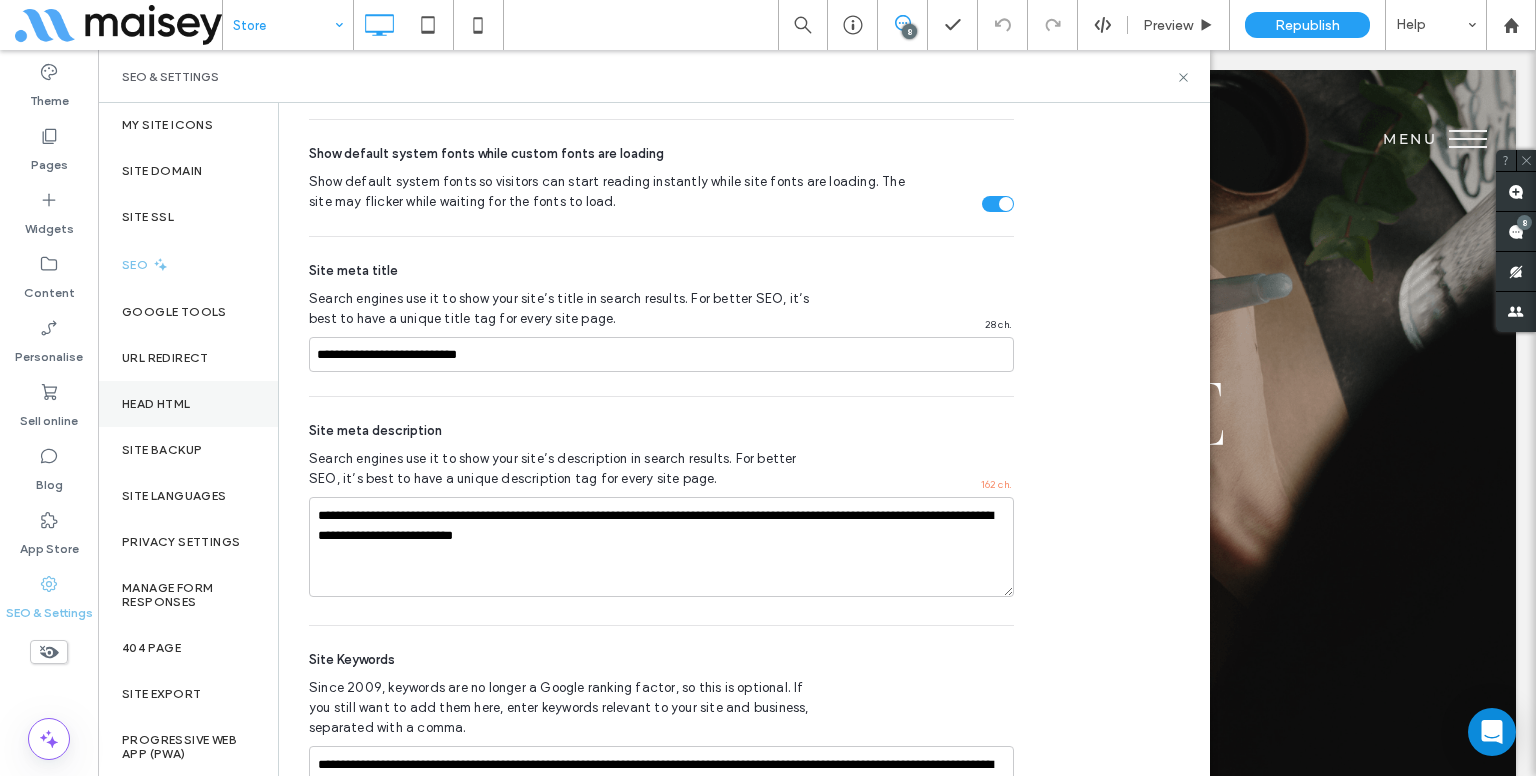 scroll, scrollTop: 1084, scrollLeft: 0, axis: vertical 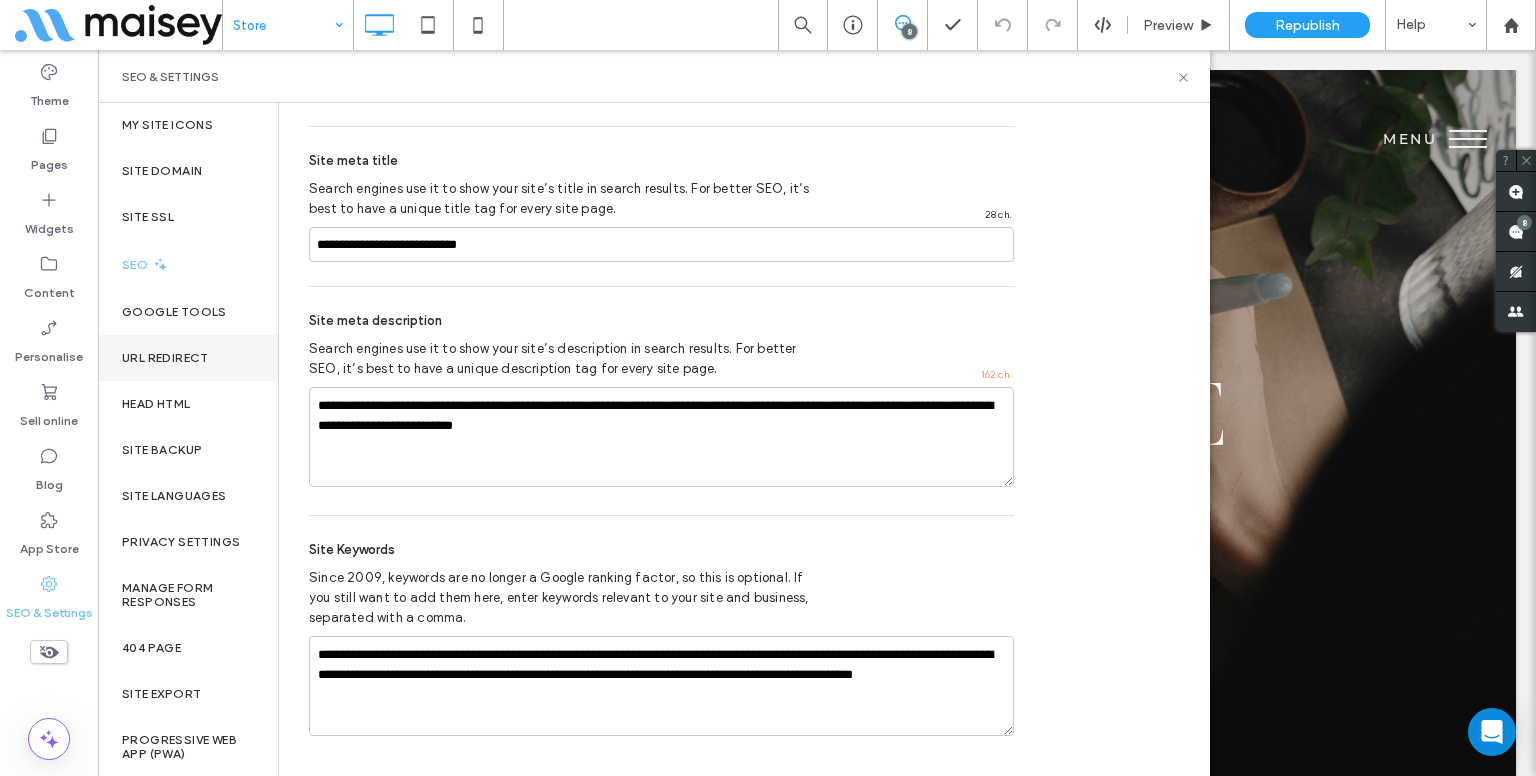 click on "URL Redirect" at bounding box center [165, 358] 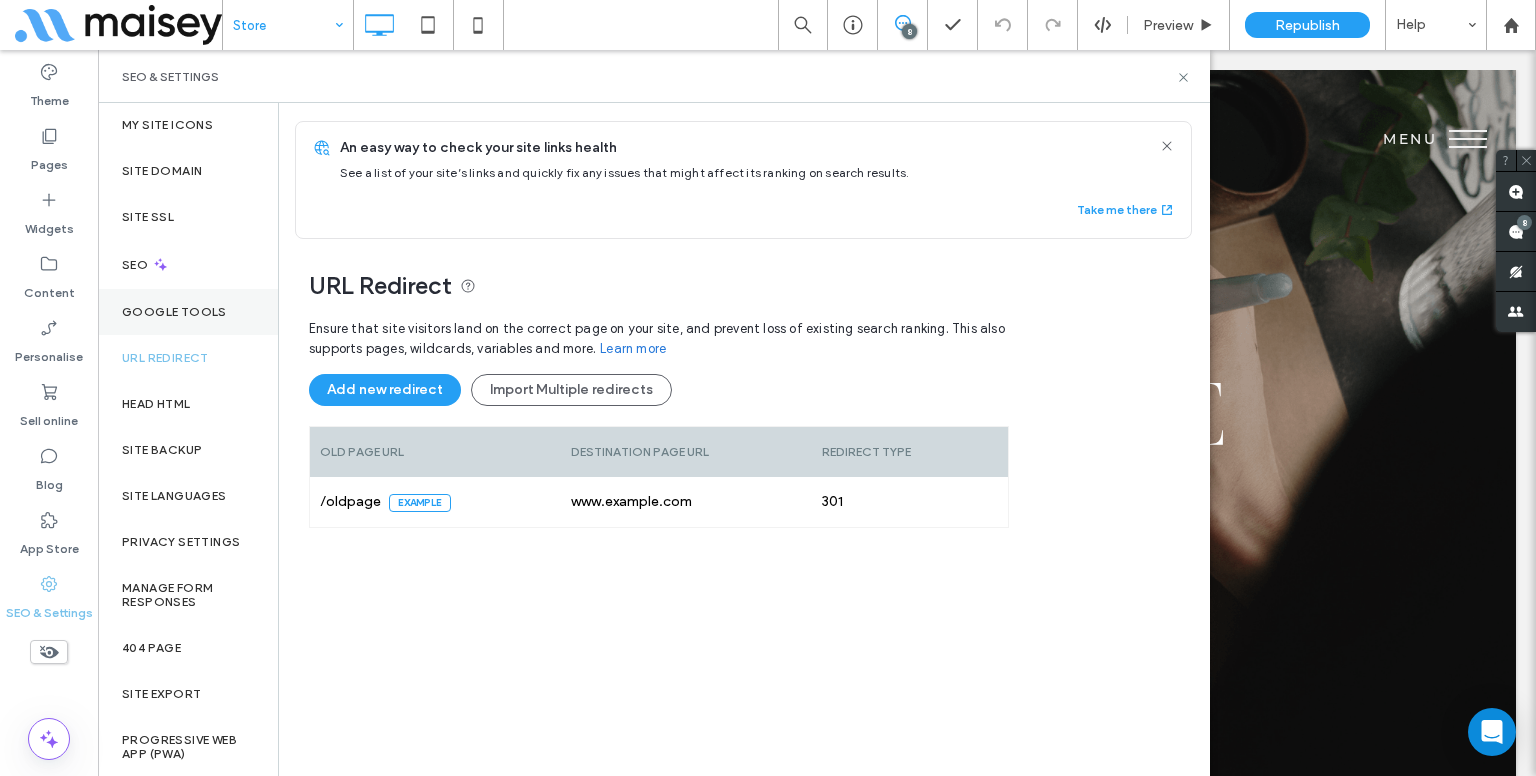 click on "Google Tools" at bounding box center (174, 312) 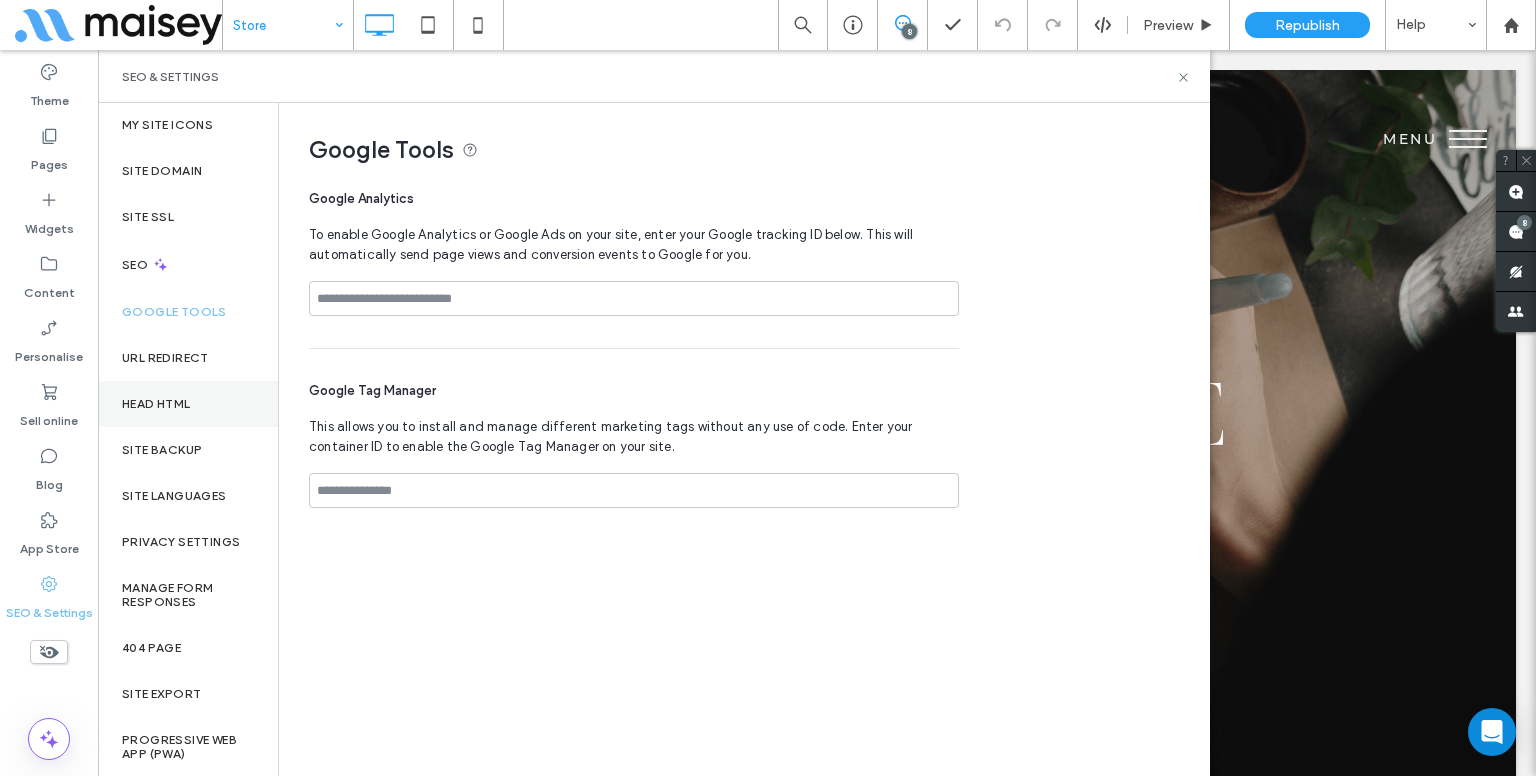 click on "Head HTML" at bounding box center (188, 404) 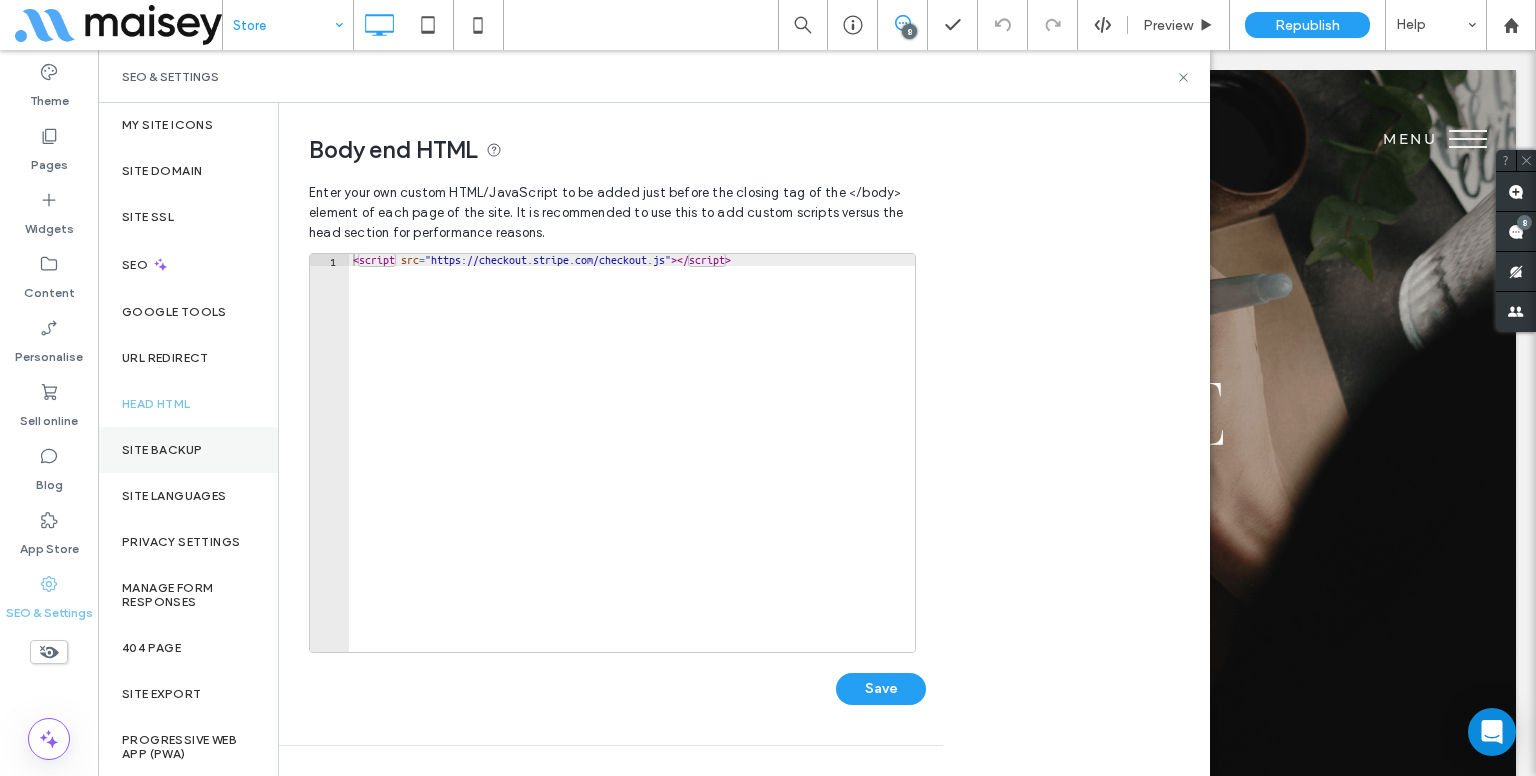 click on "Site backup" at bounding box center [188, 450] 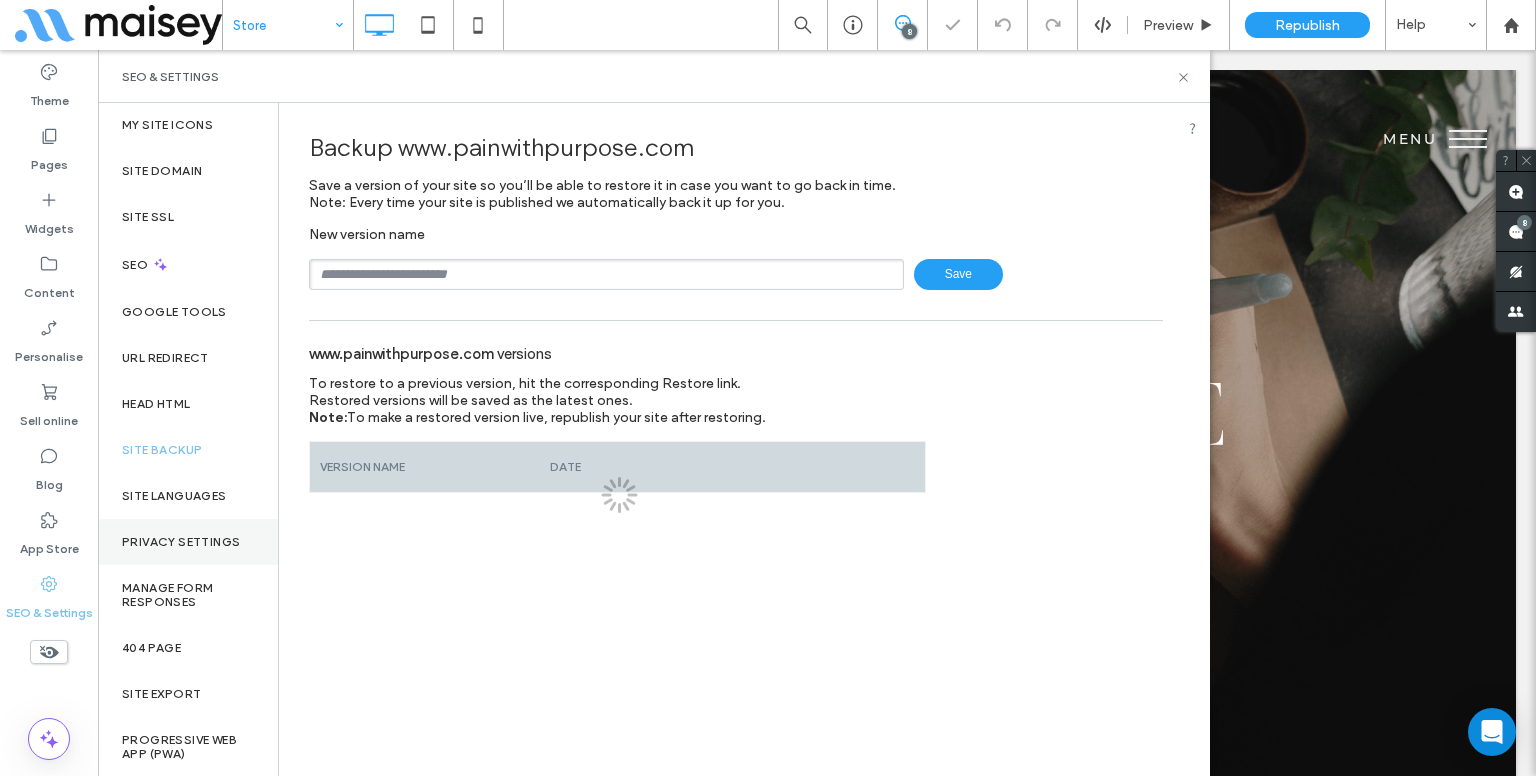 click on "Privacy Settings" at bounding box center [188, 542] 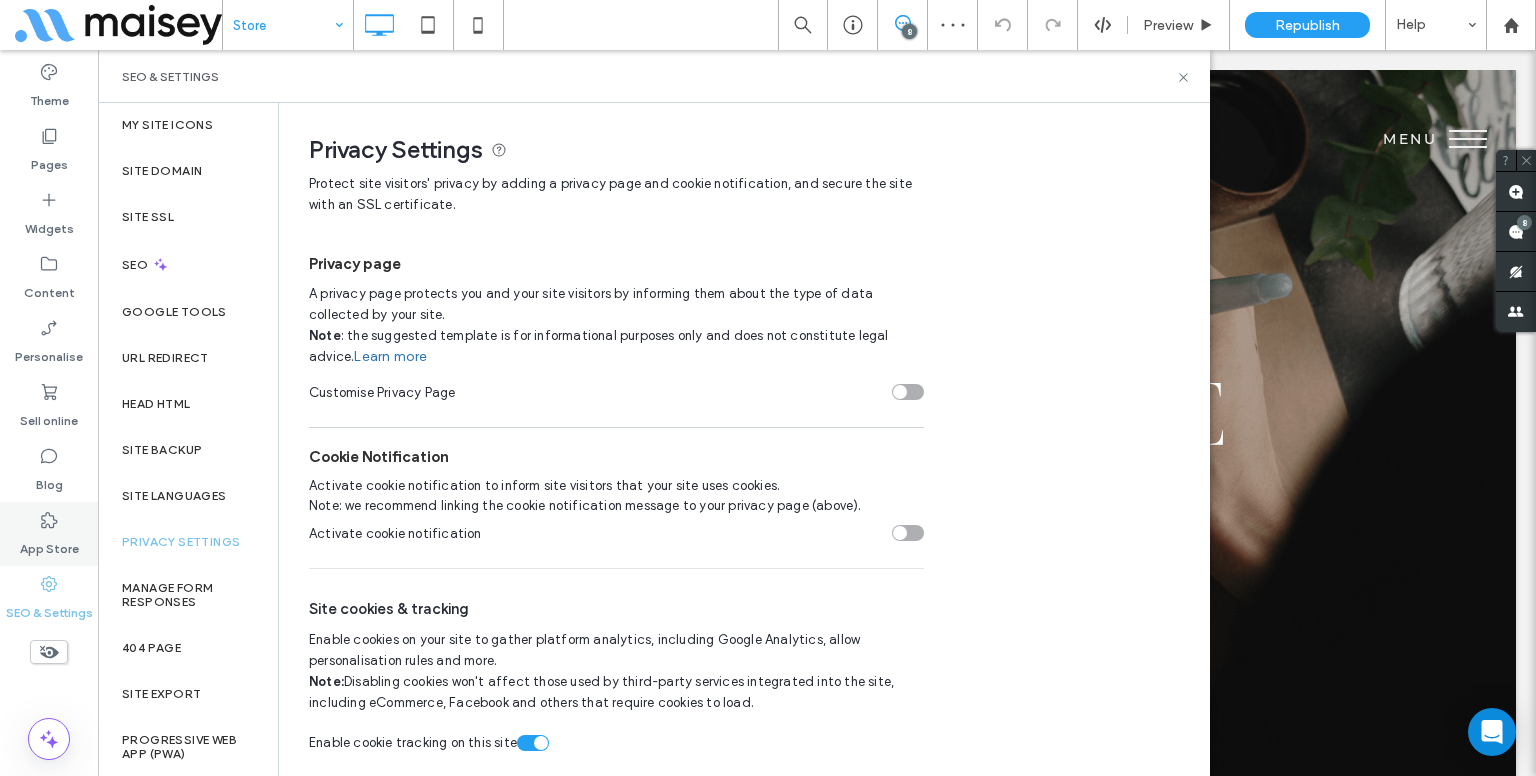 click on "App Store" at bounding box center [49, 534] 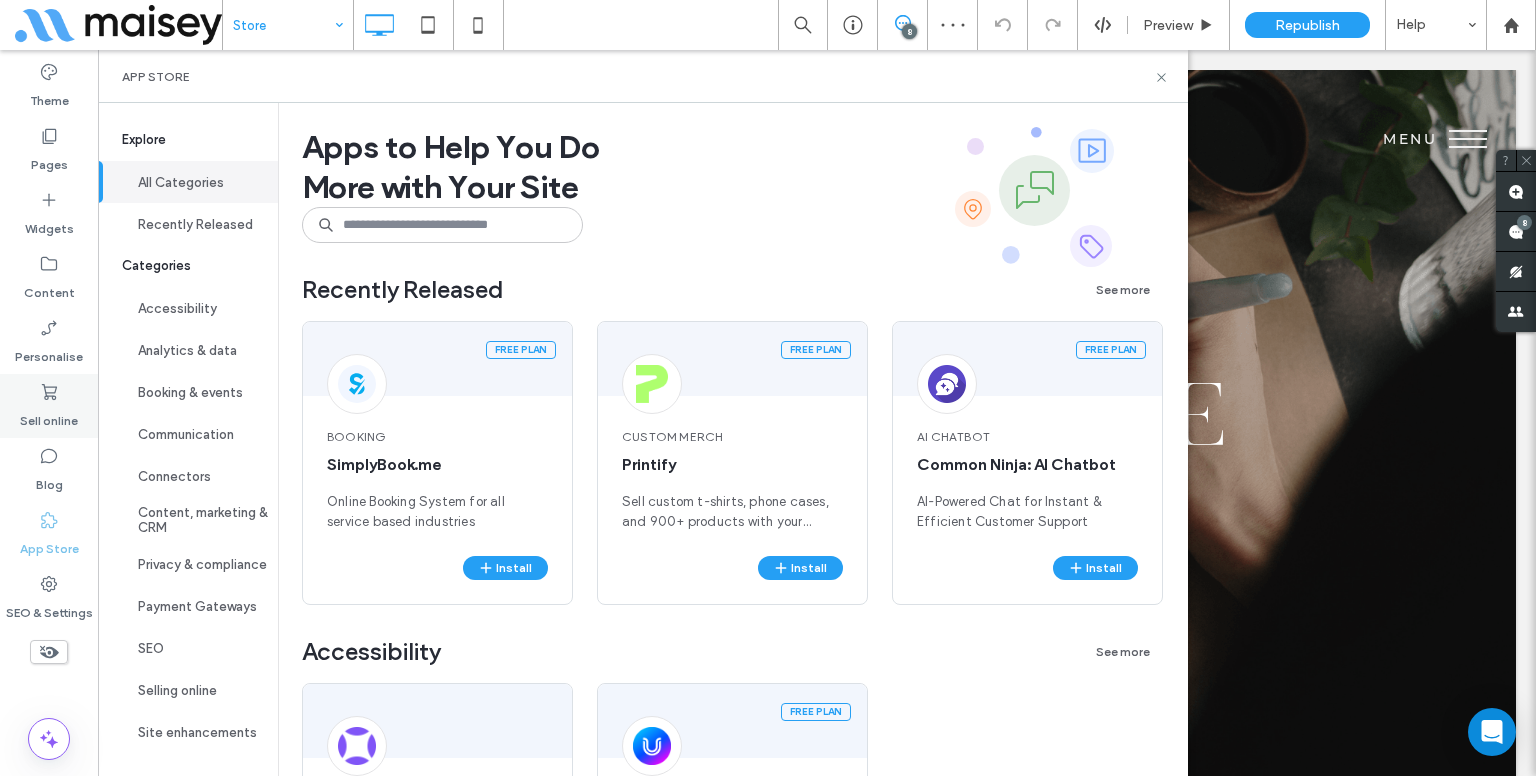 click on "Sell online" at bounding box center [49, 416] 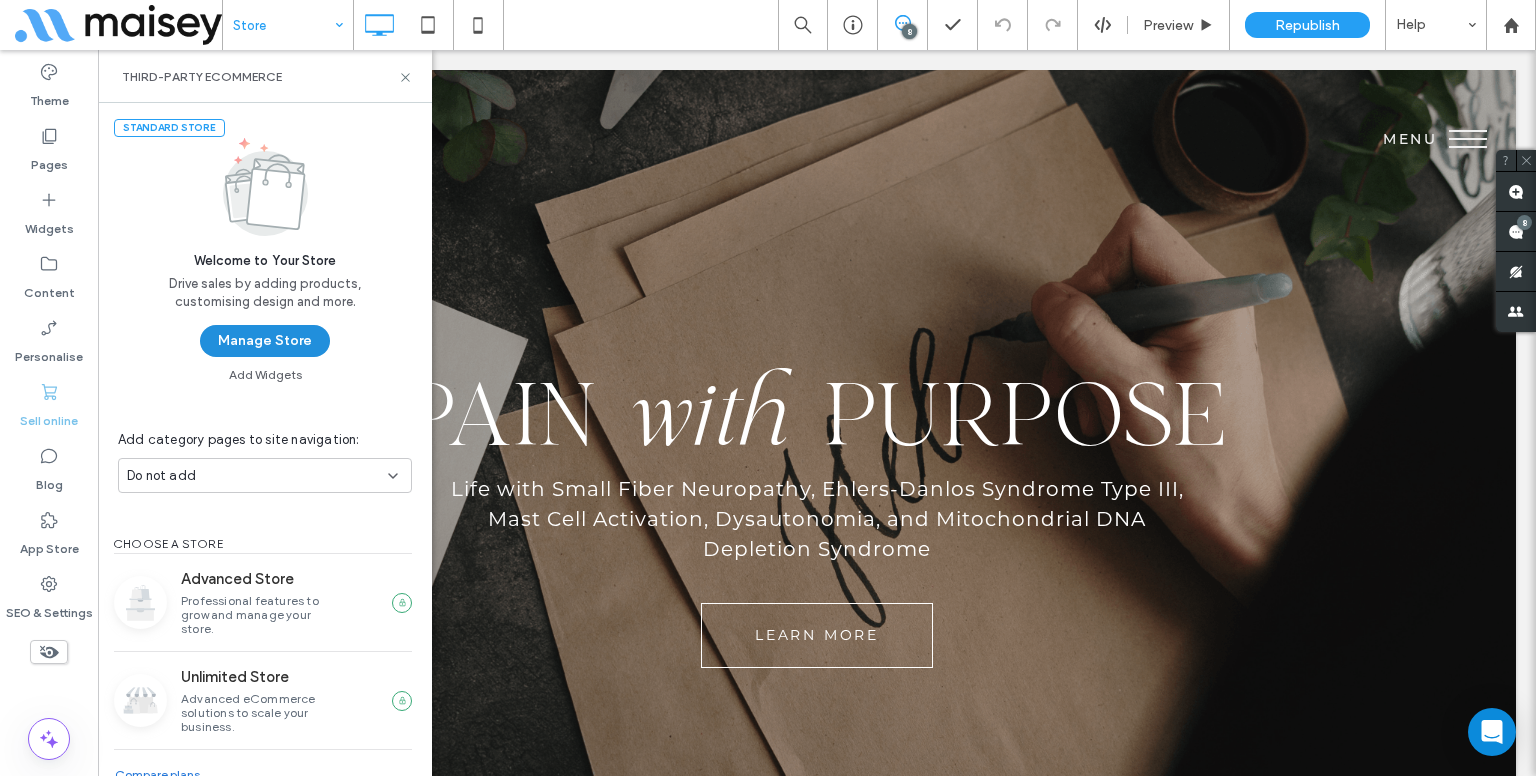 click on "Manage Store" at bounding box center (265, 341) 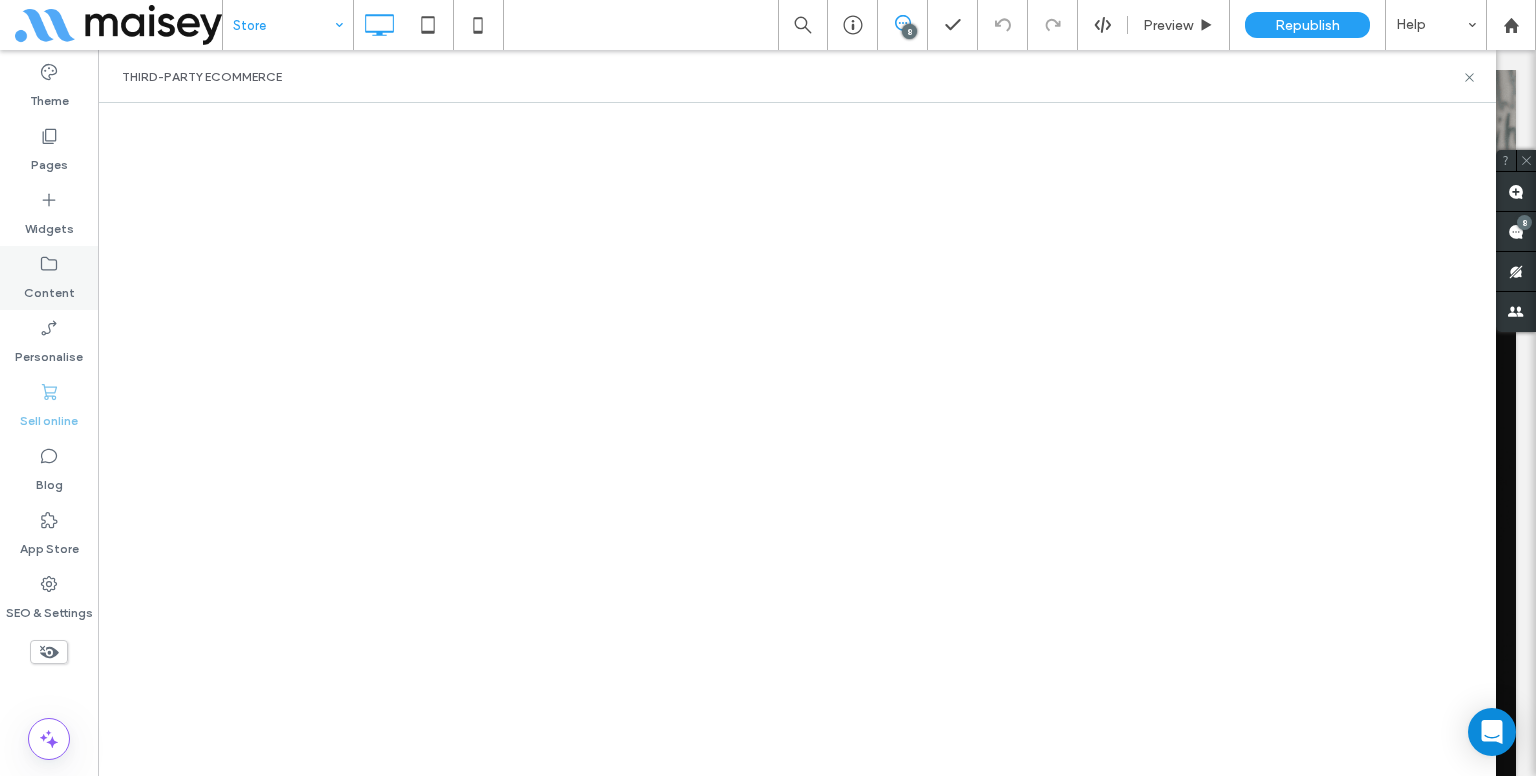 click on "Content" at bounding box center (49, 288) 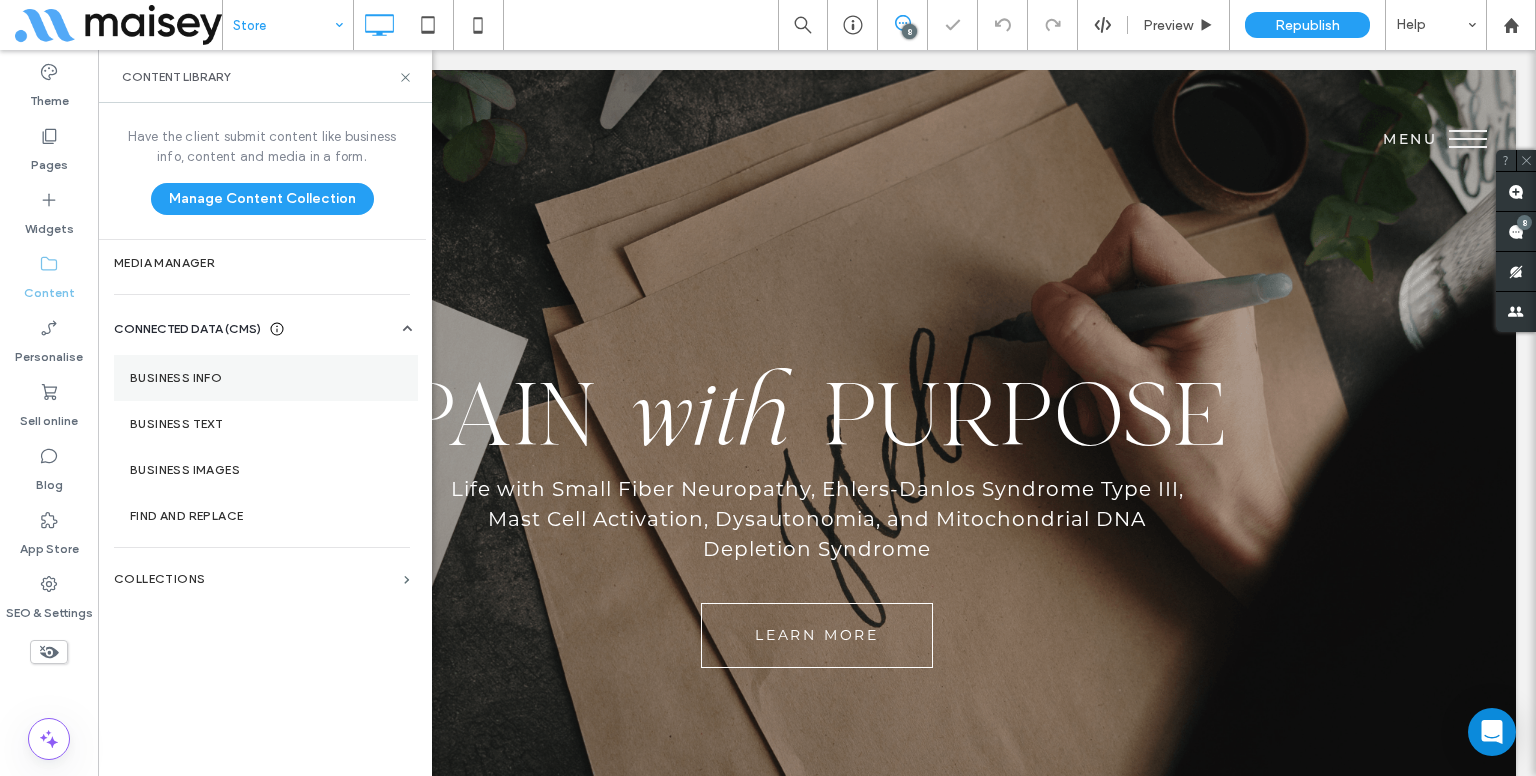 click on "Business info" at bounding box center (266, 378) 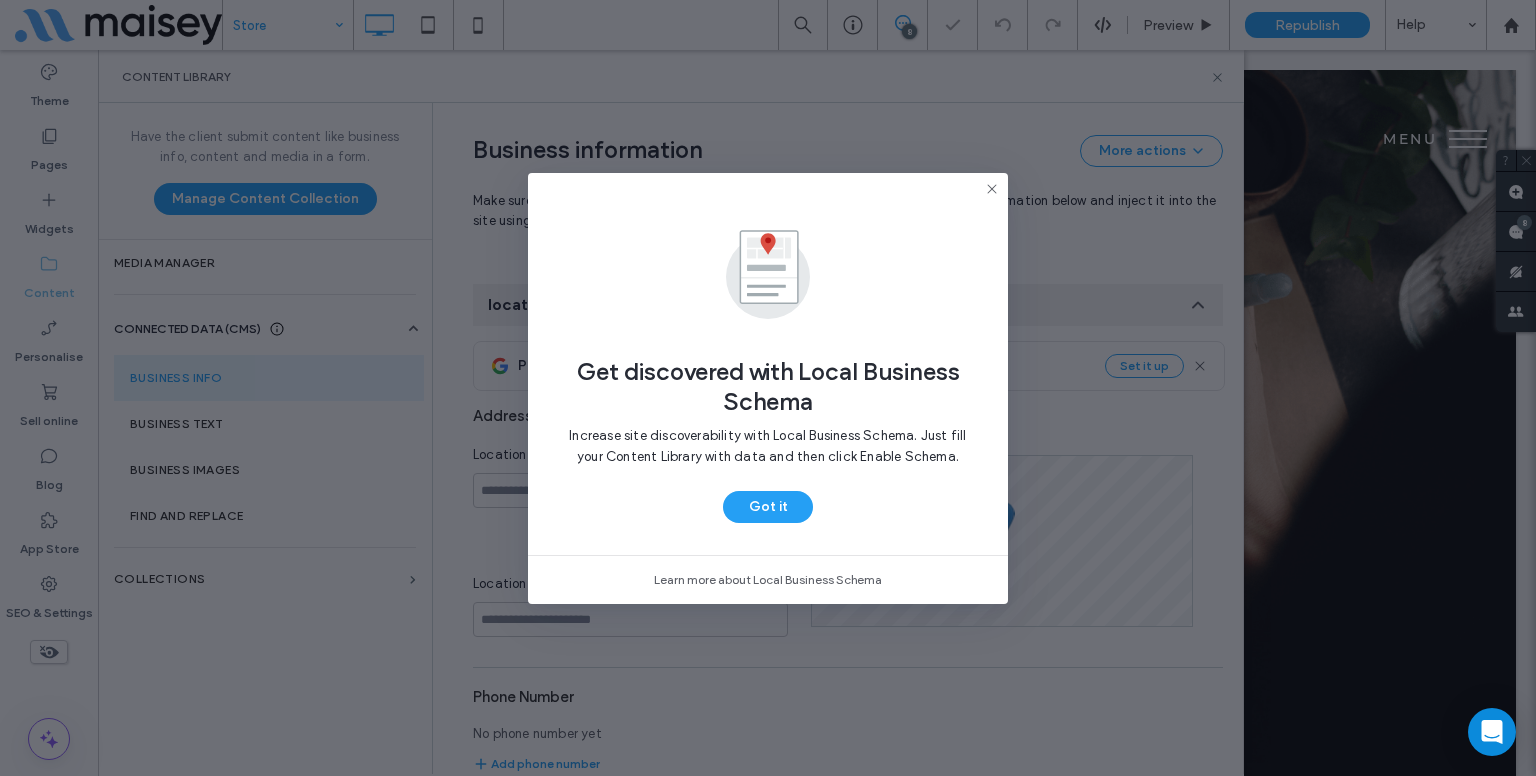 scroll, scrollTop: 270, scrollLeft: 0, axis: vertical 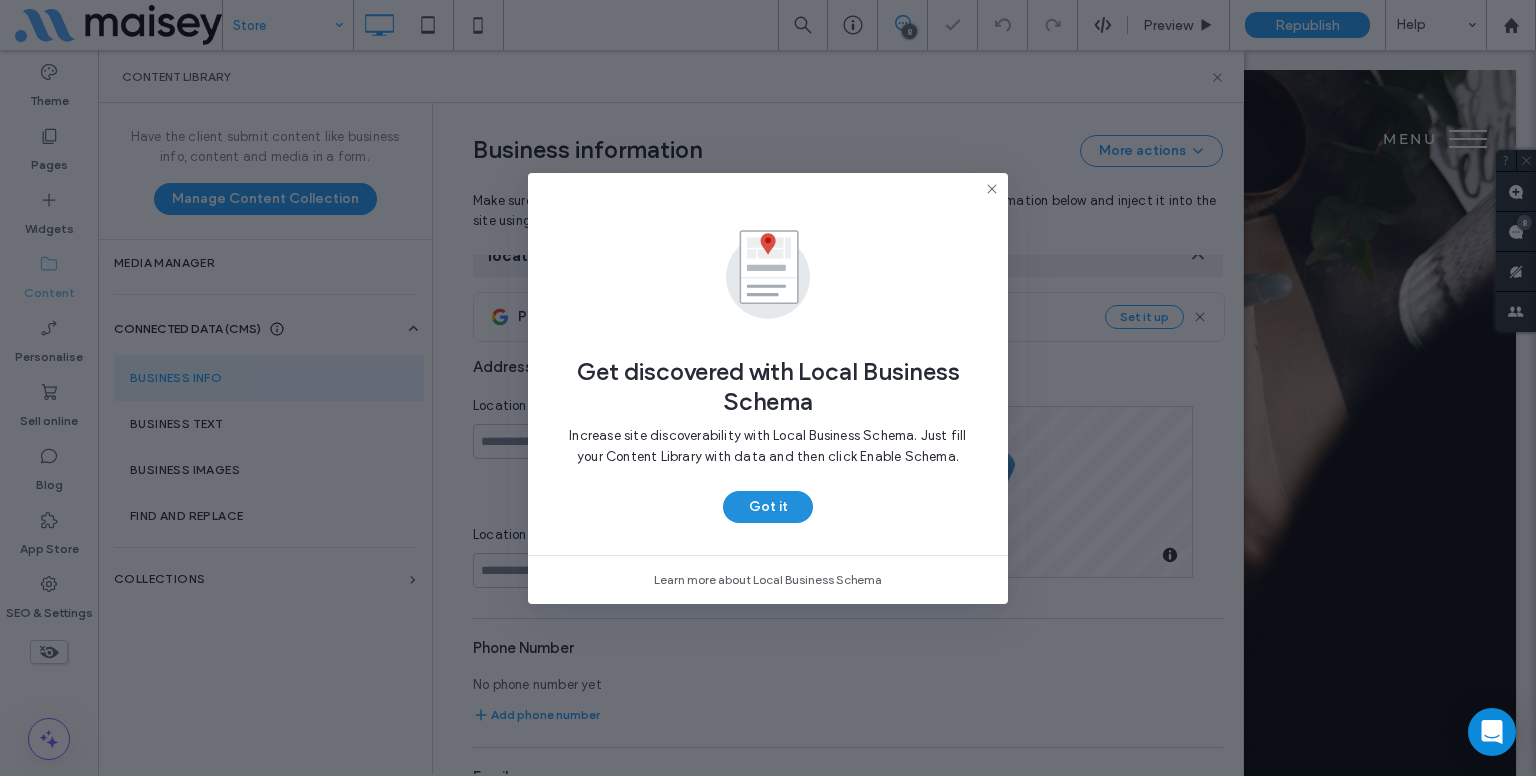 click on "Got it" at bounding box center (768, 507) 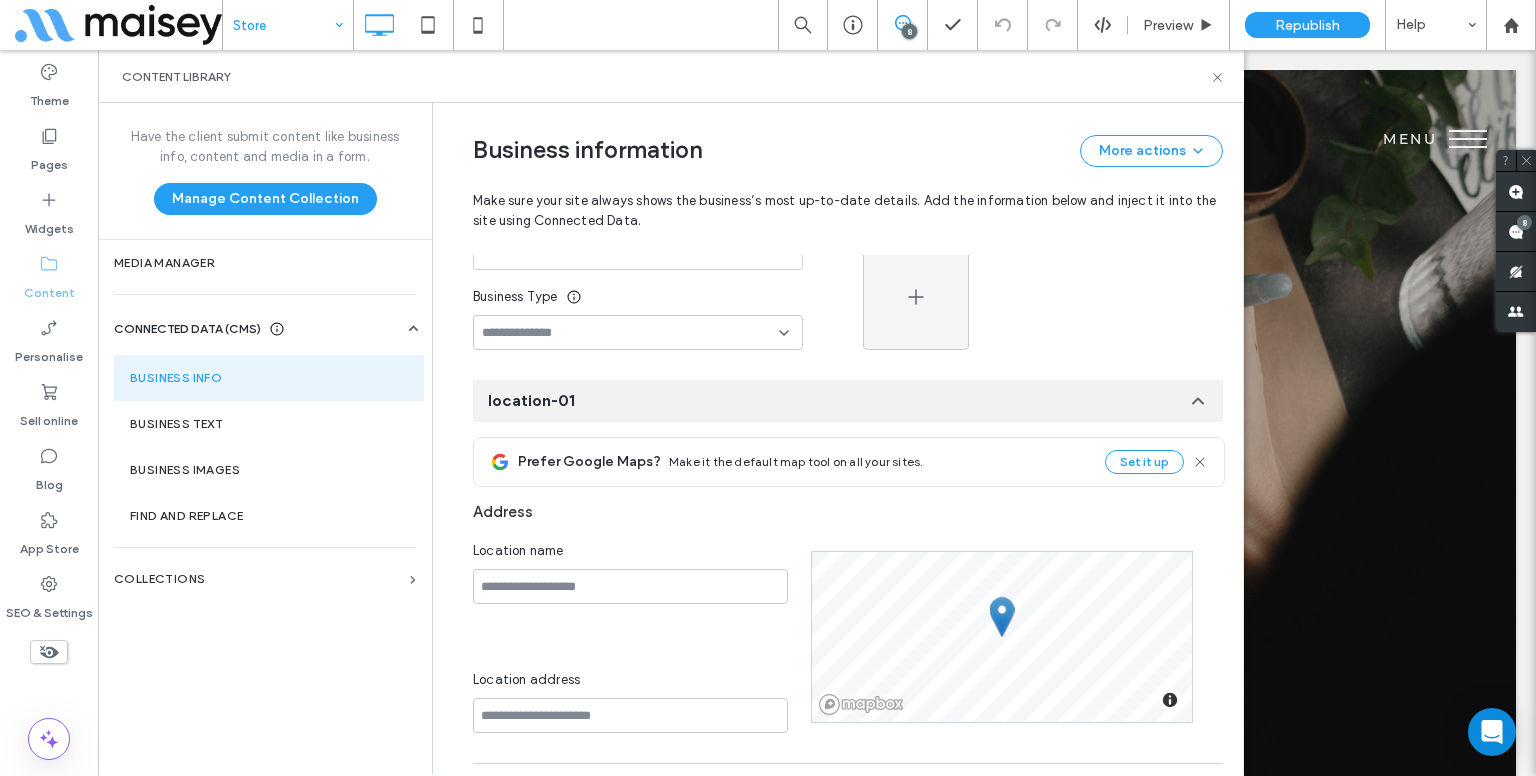 scroll, scrollTop: 0, scrollLeft: 0, axis: both 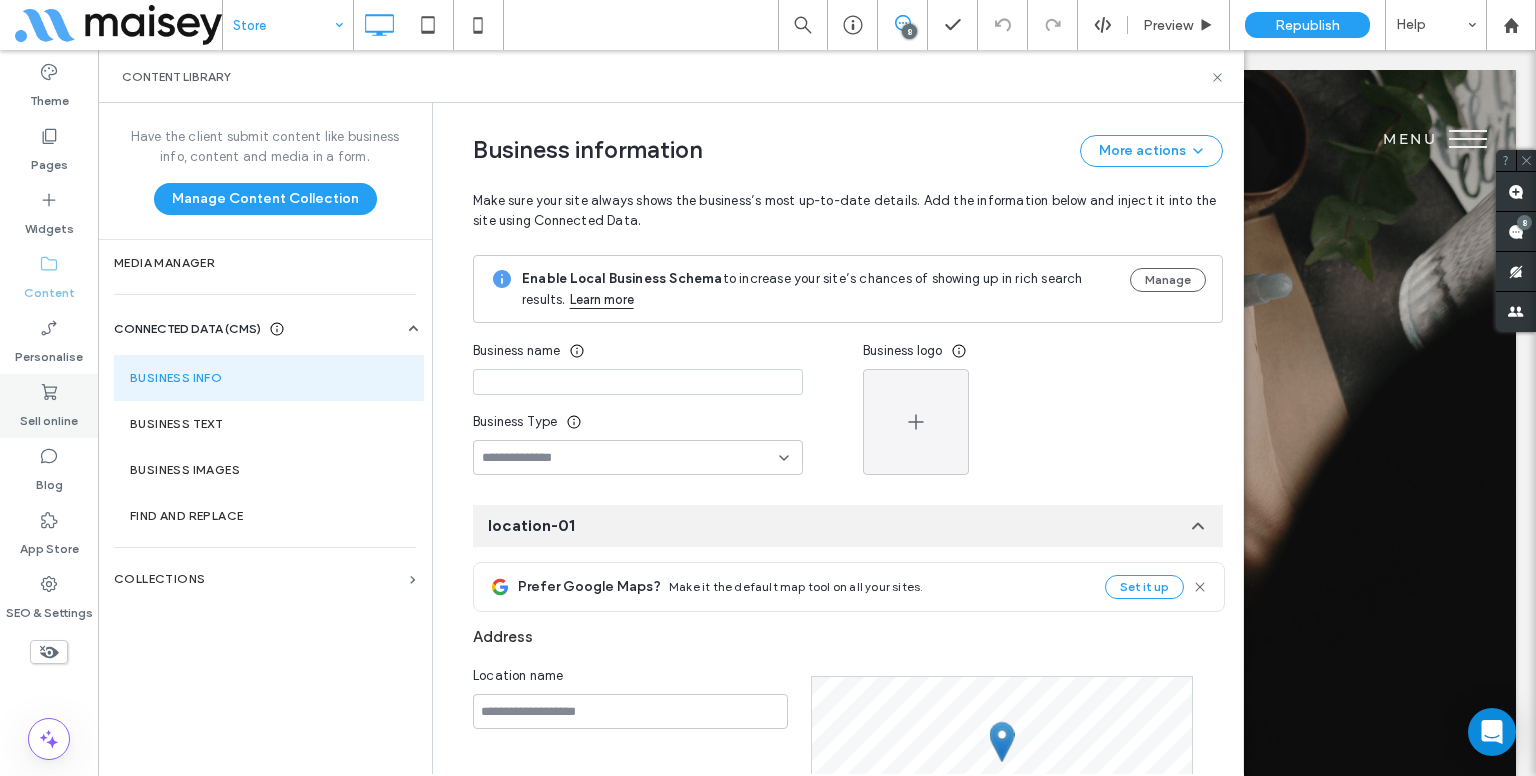 click on "Sell online" at bounding box center (49, 416) 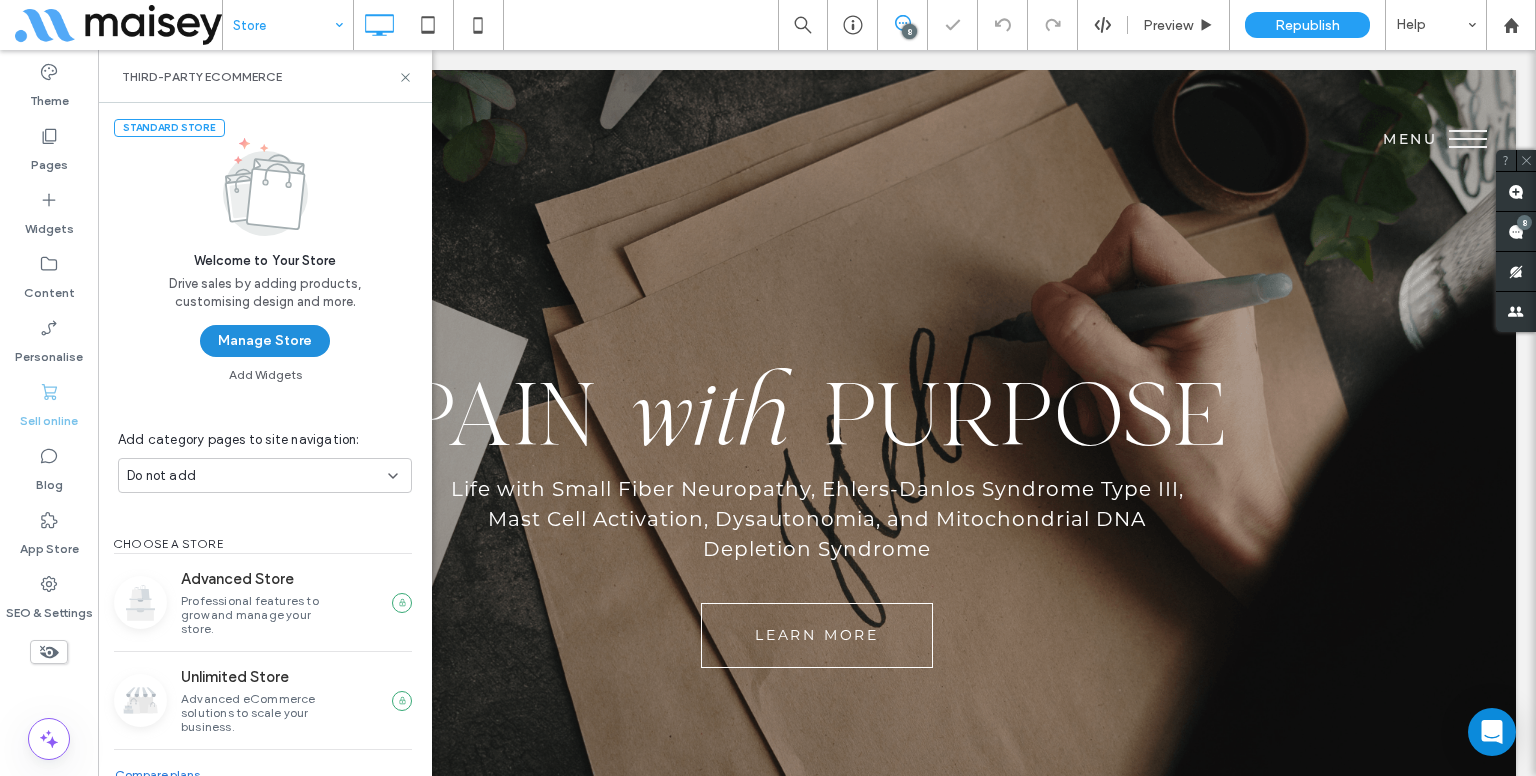 click on "Manage Store" at bounding box center (265, 341) 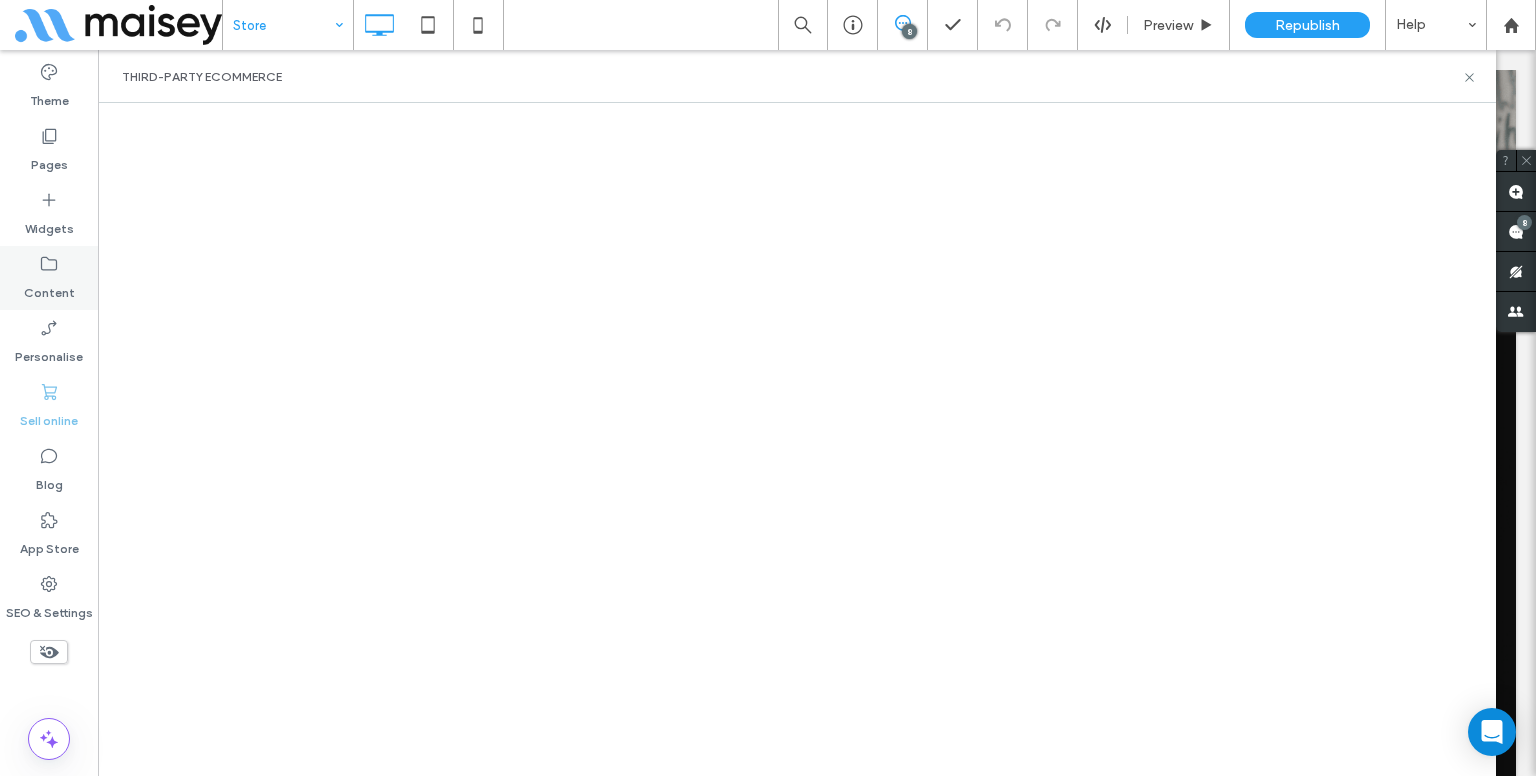 click on "Content" at bounding box center (49, 288) 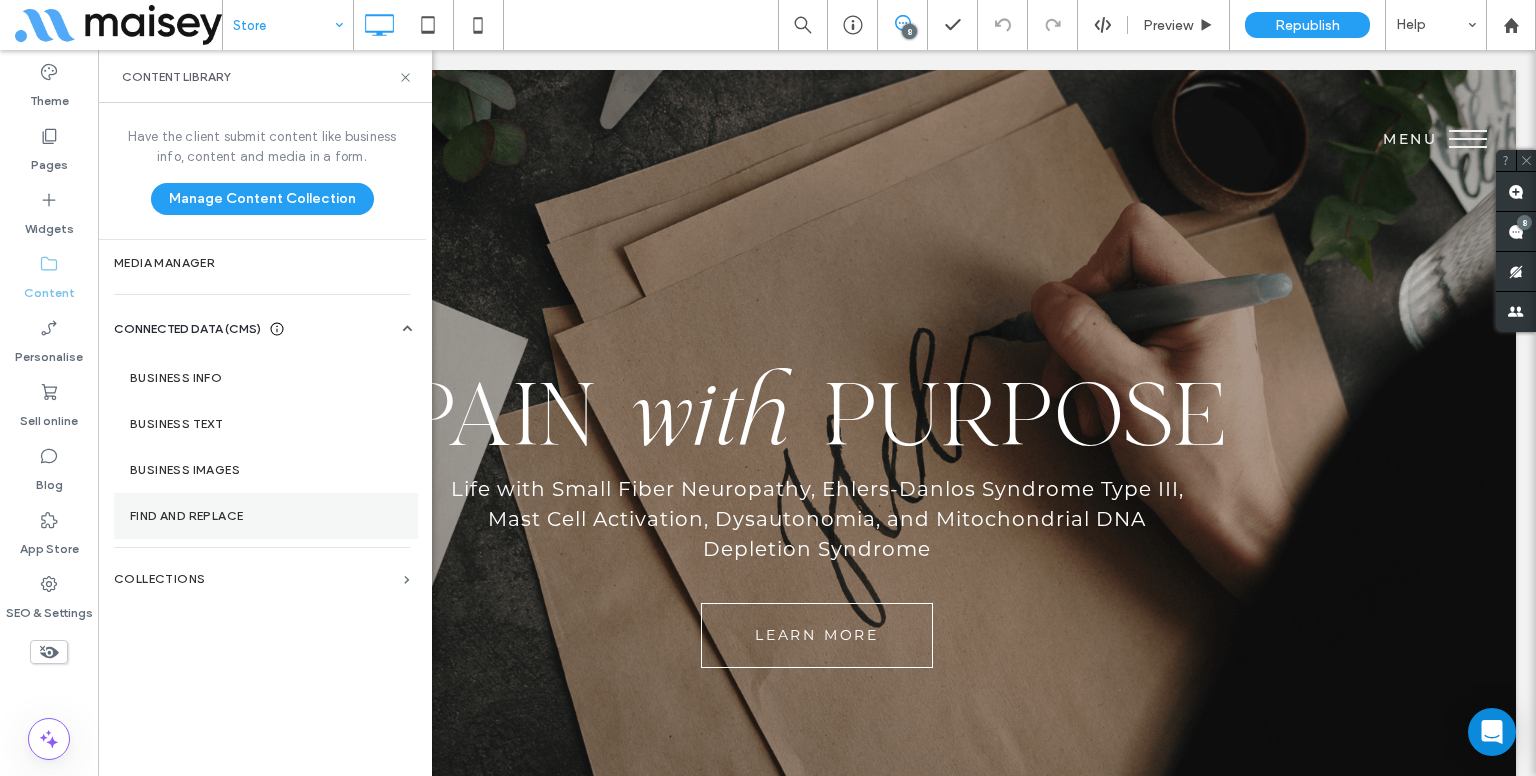 click on "Find and Replace" at bounding box center (266, 516) 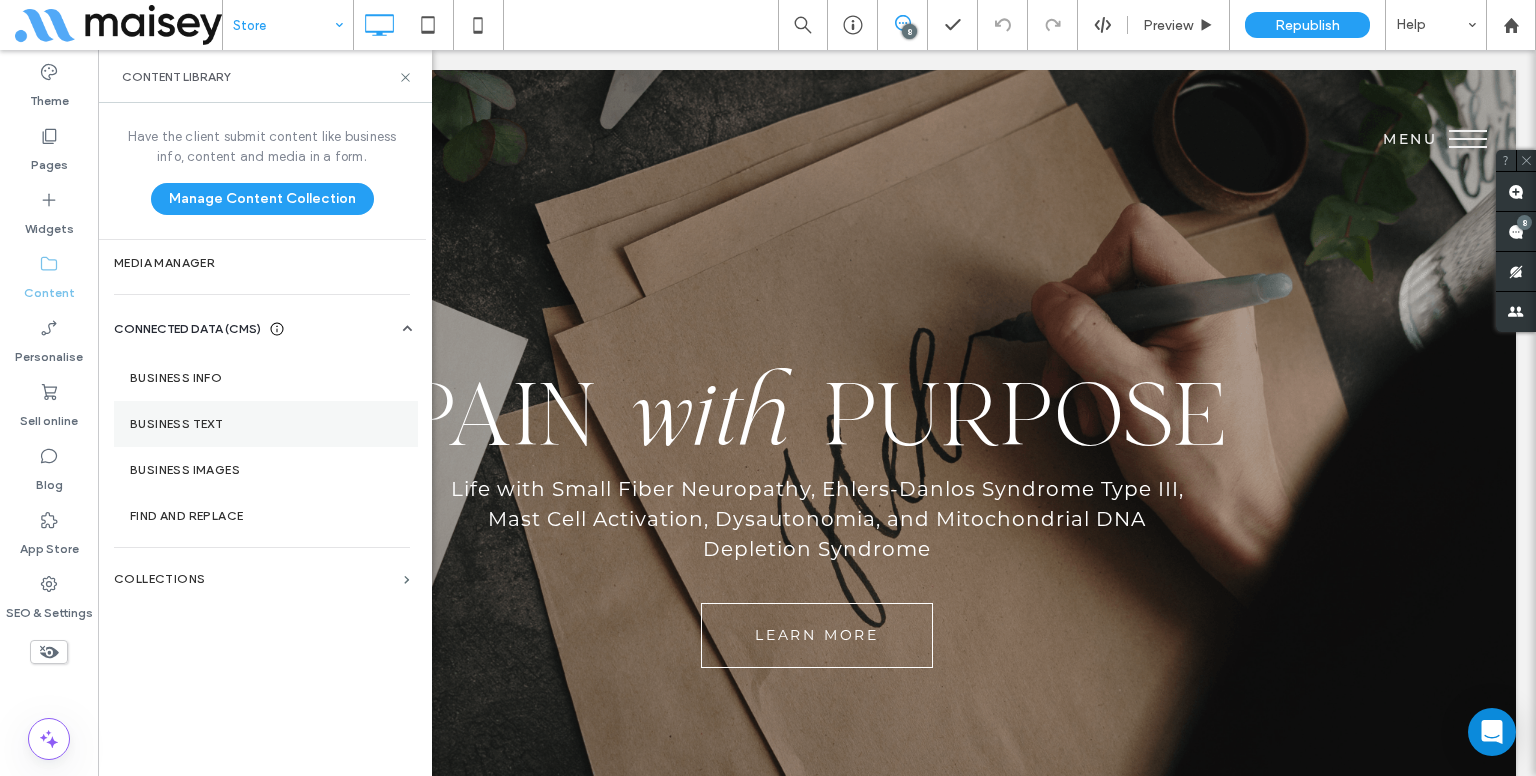 click on "Business Text" at bounding box center (266, 424) 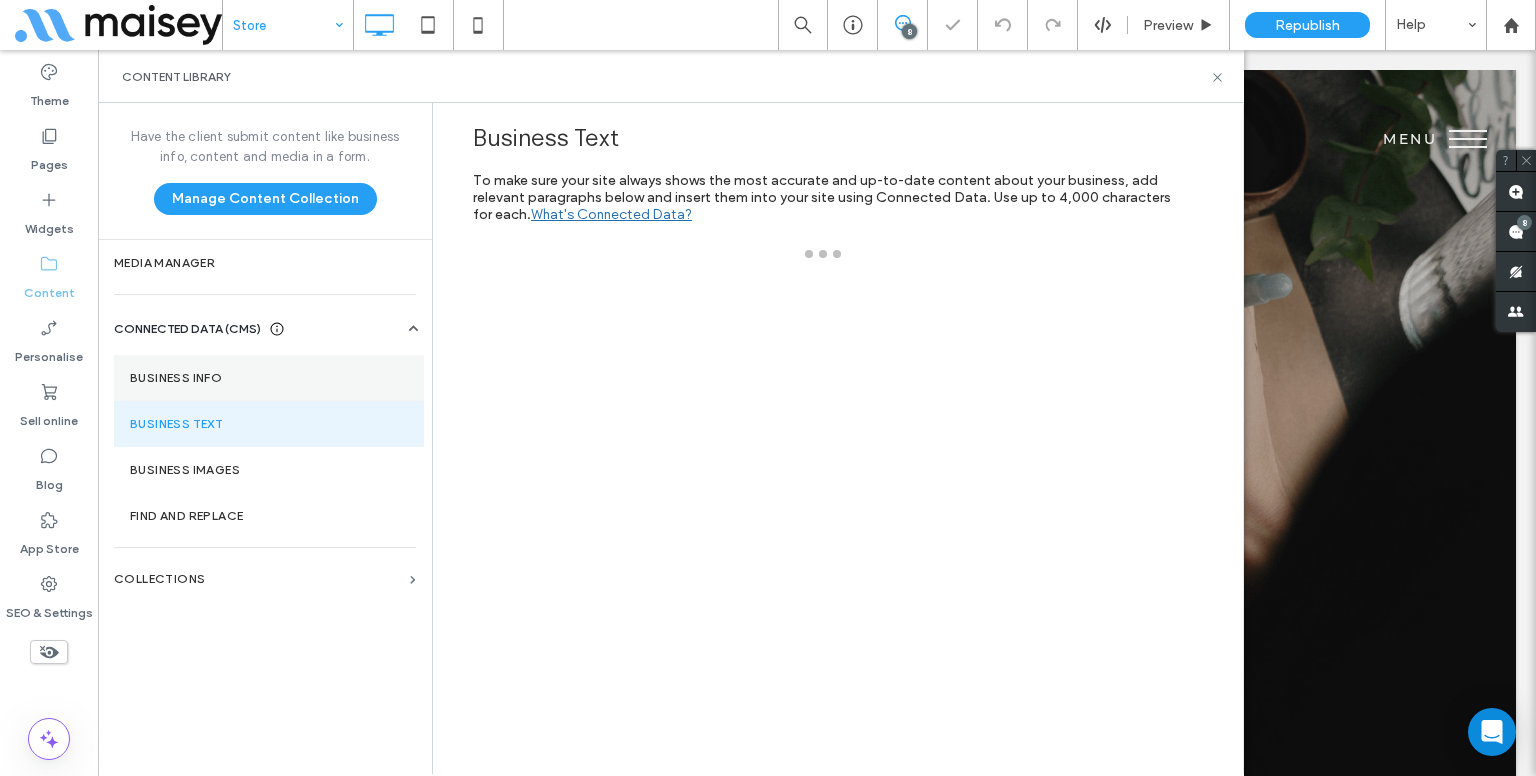 click on "Business info" at bounding box center (269, 378) 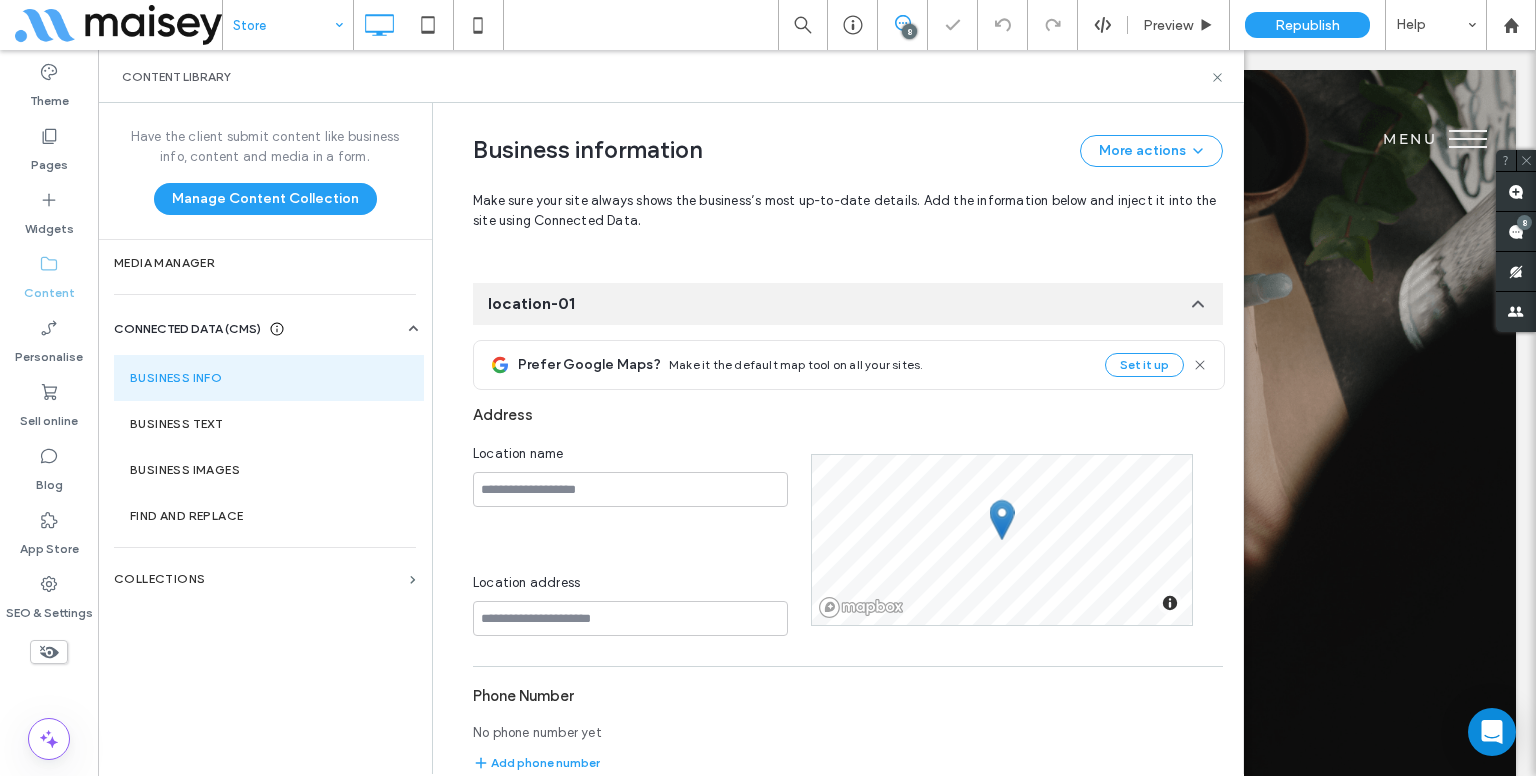 scroll, scrollTop: 885, scrollLeft: 0, axis: vertical 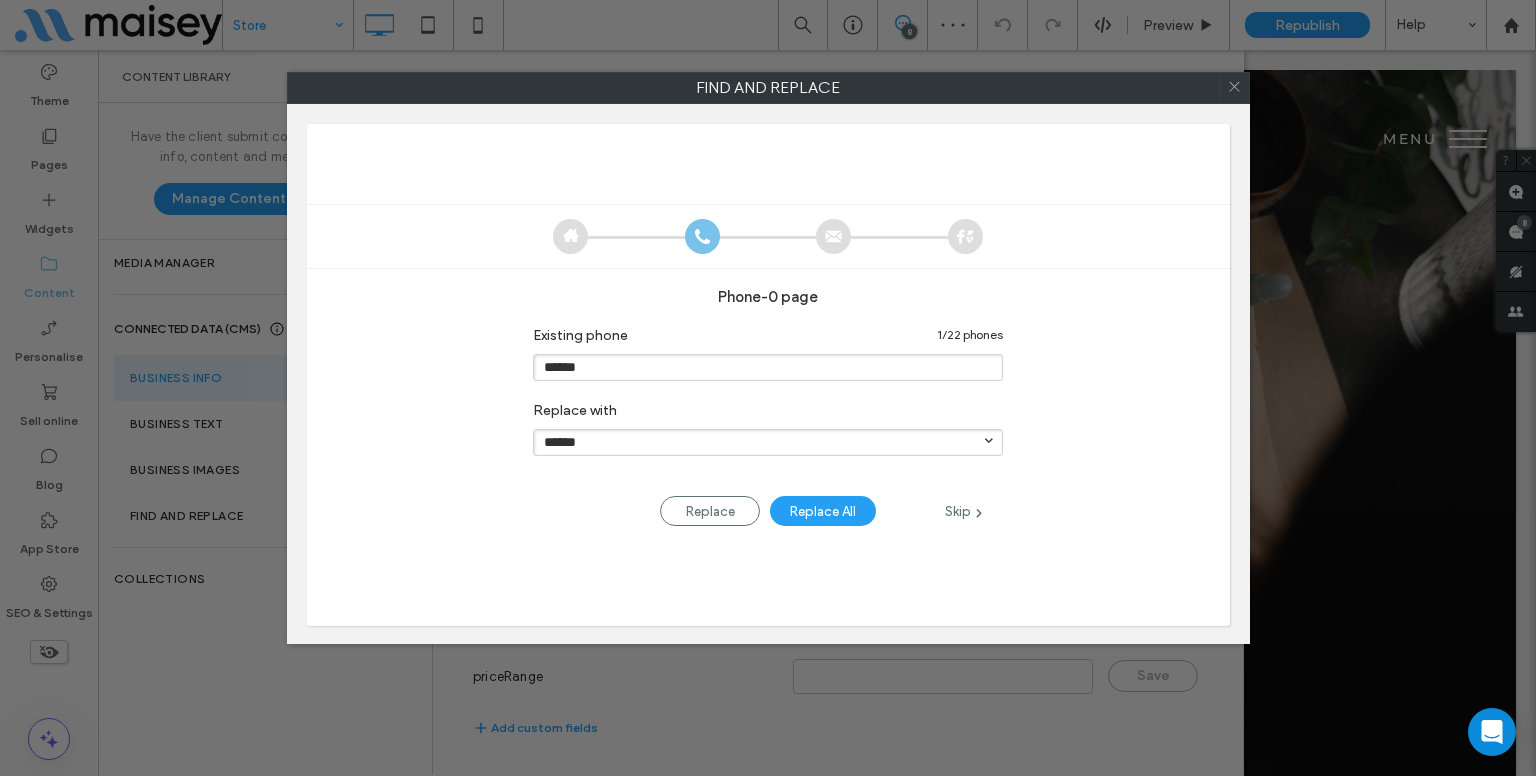 click at bounding box center [979, 513] 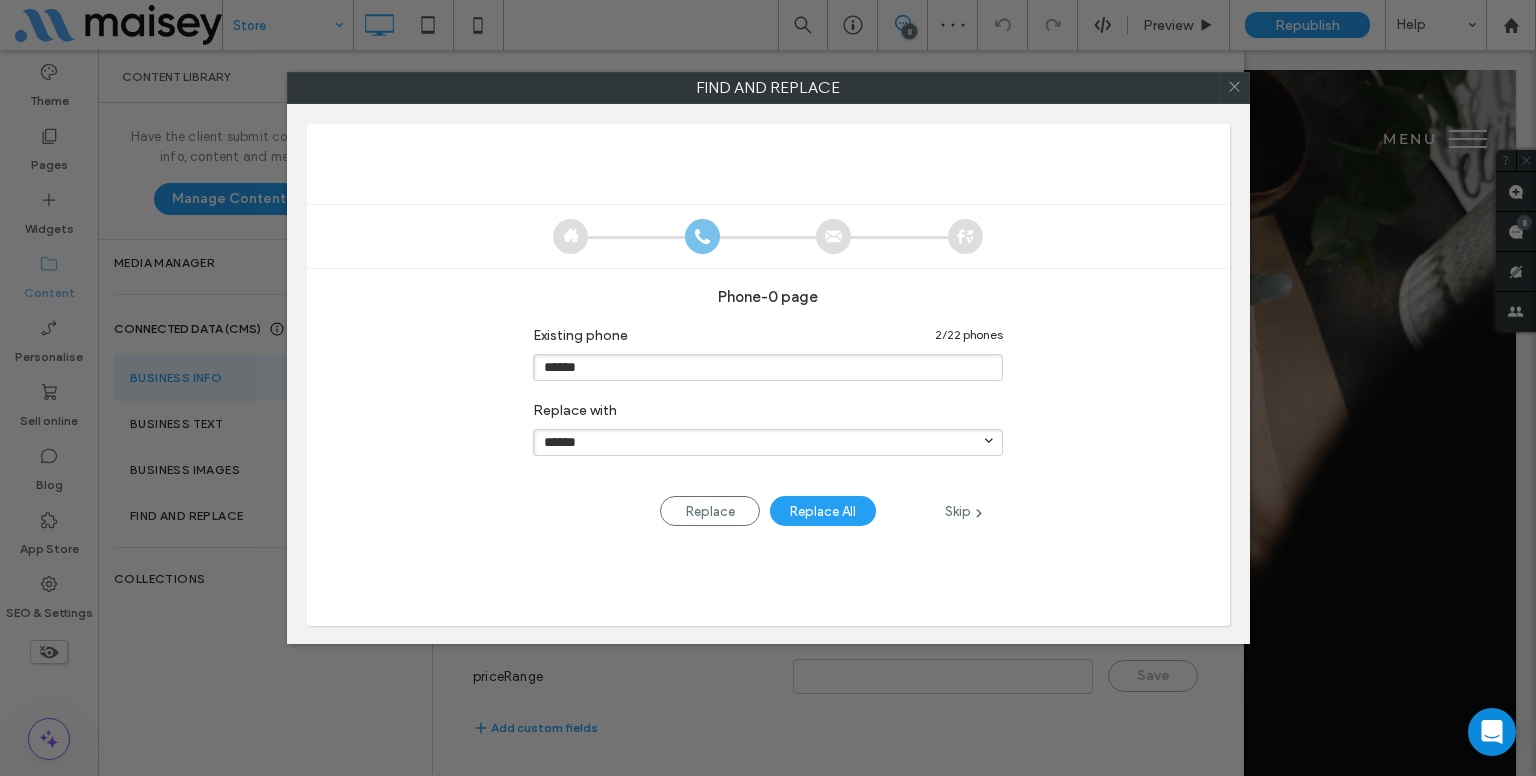 click at bounding box center (979, 513) 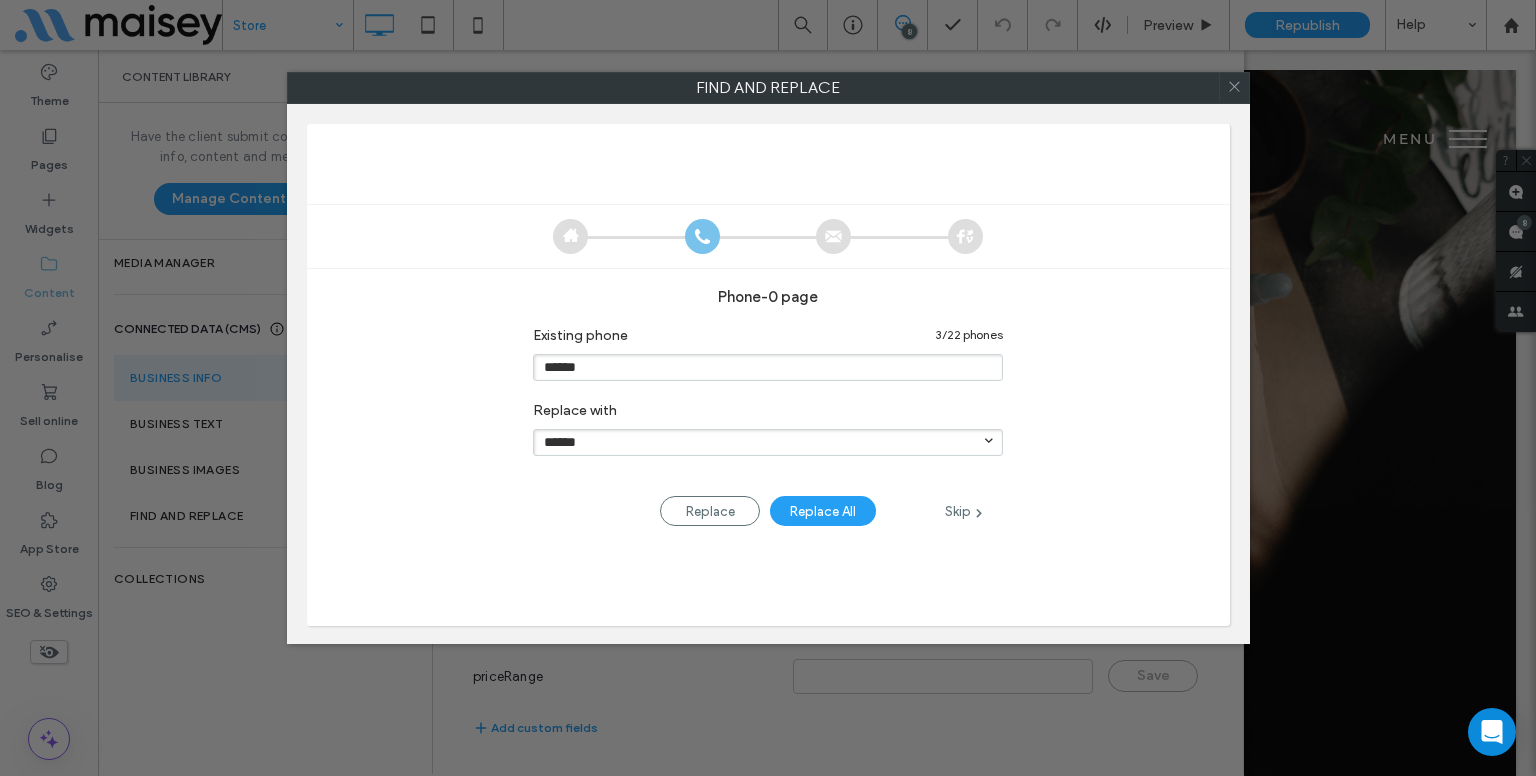 click on "Skip" at bounding box center (963, 511) 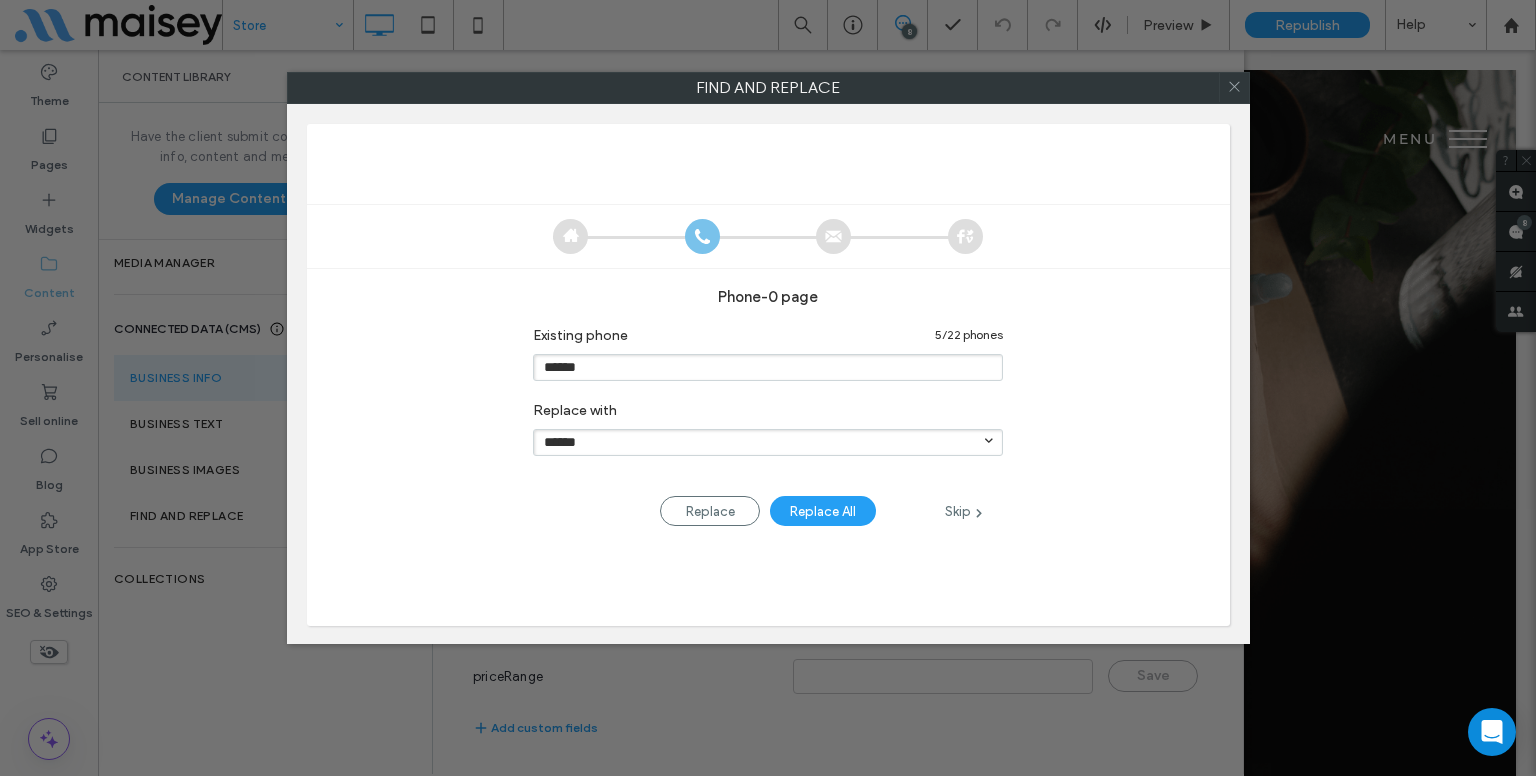 click on "Skip" at bounding box center [963, 511] 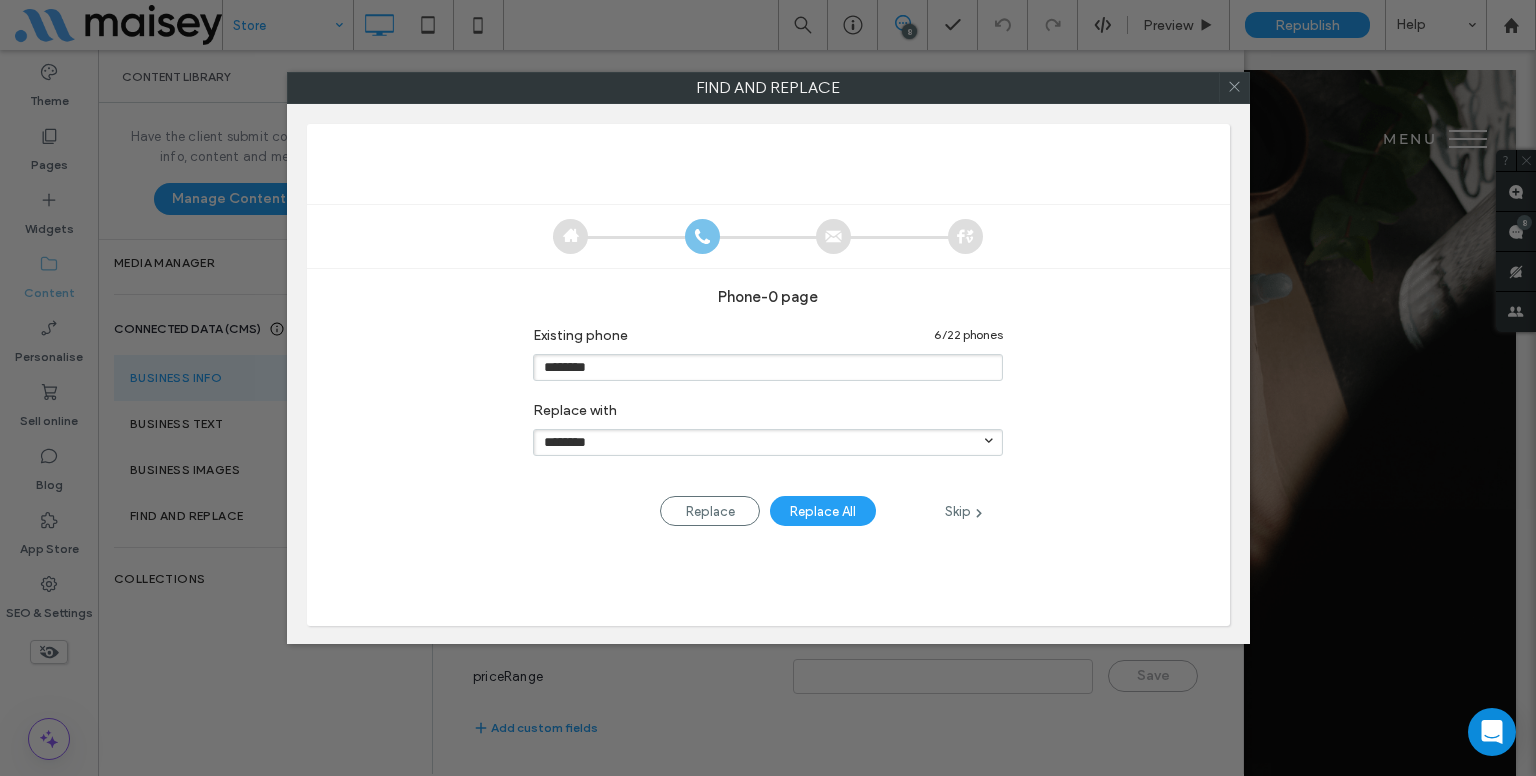 click on "Skip" at bounding box center (963, 511) 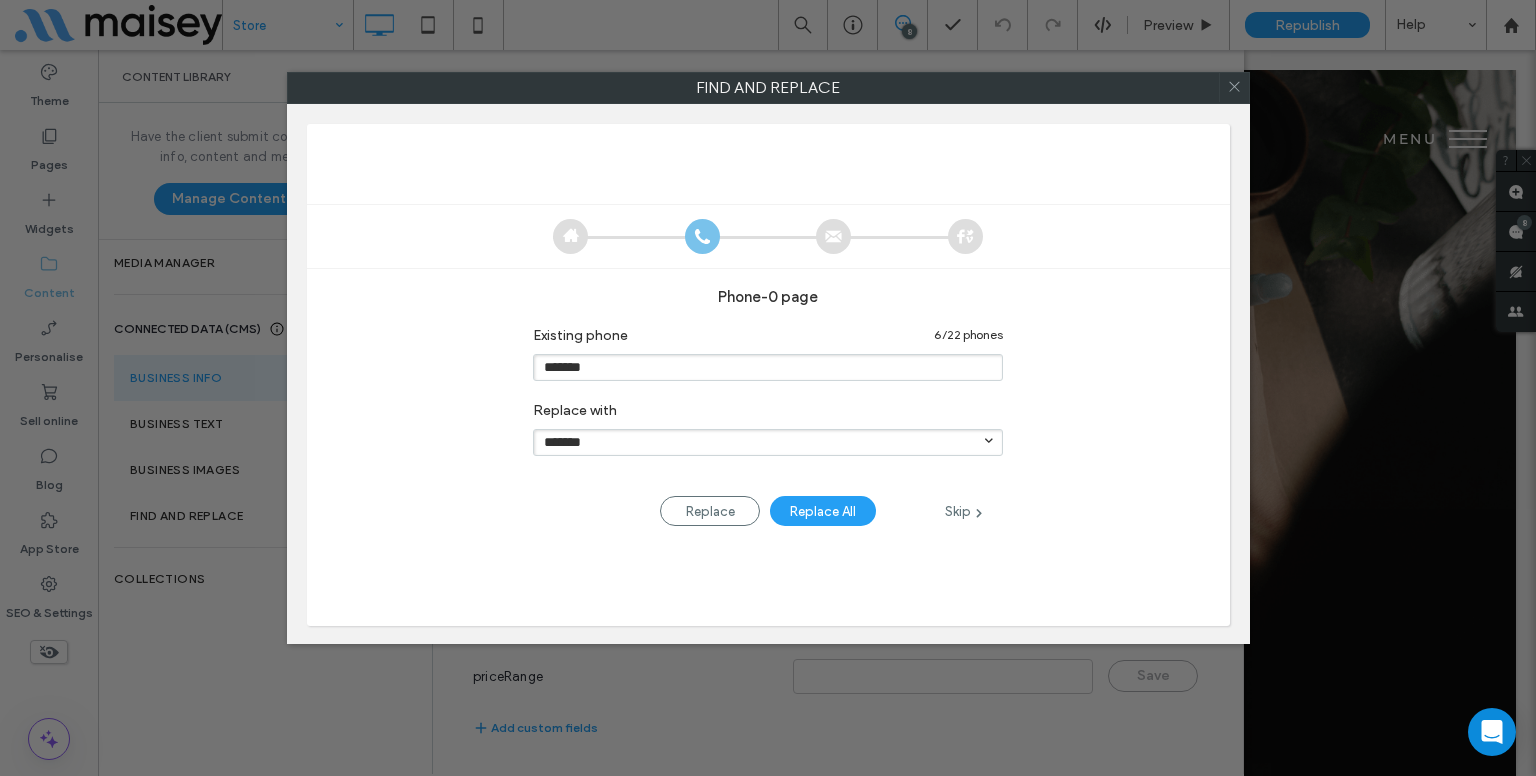 click on "Skip" at bounding box center (963, 511) 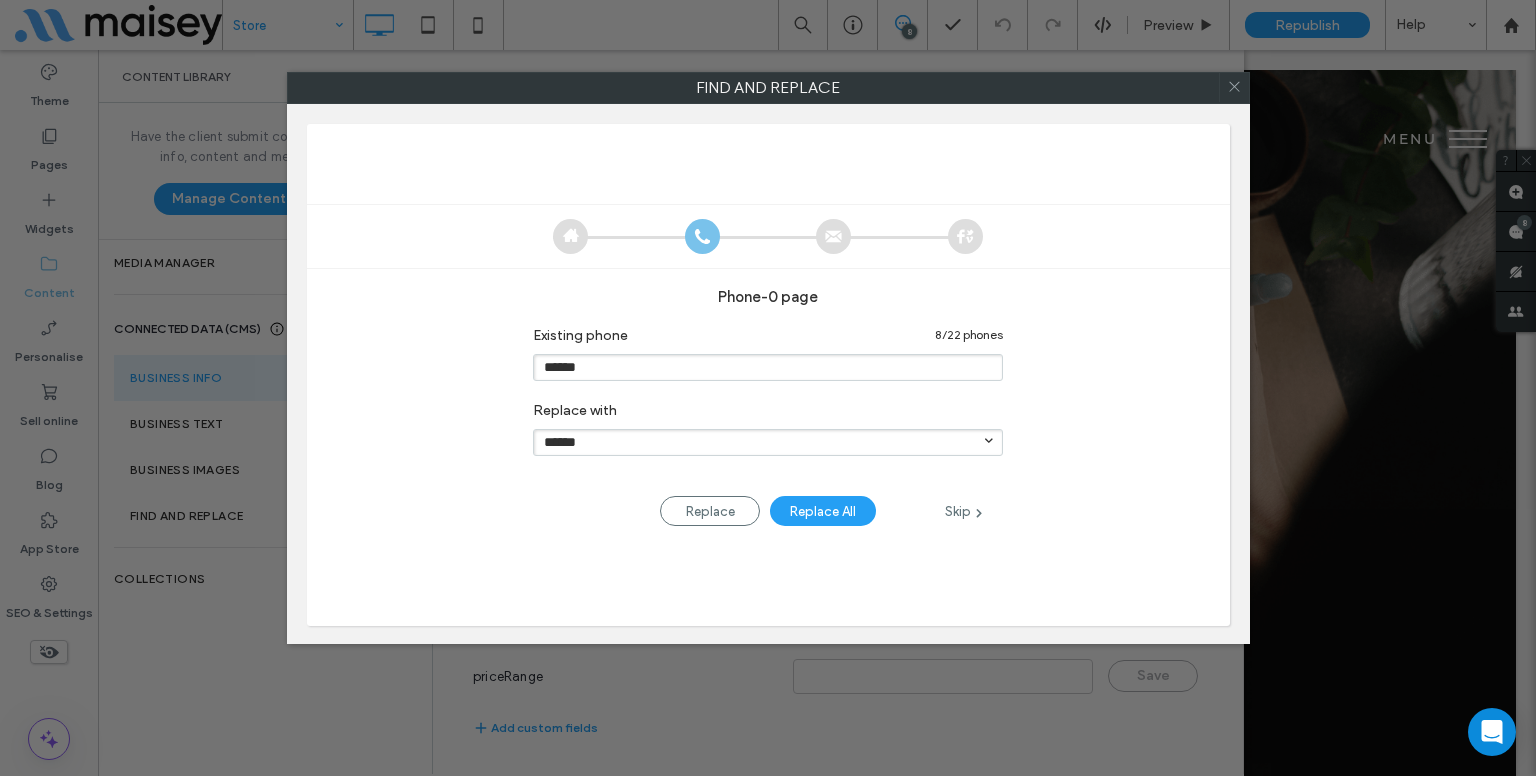 click on "Skip" at bounding box center [963, 511] 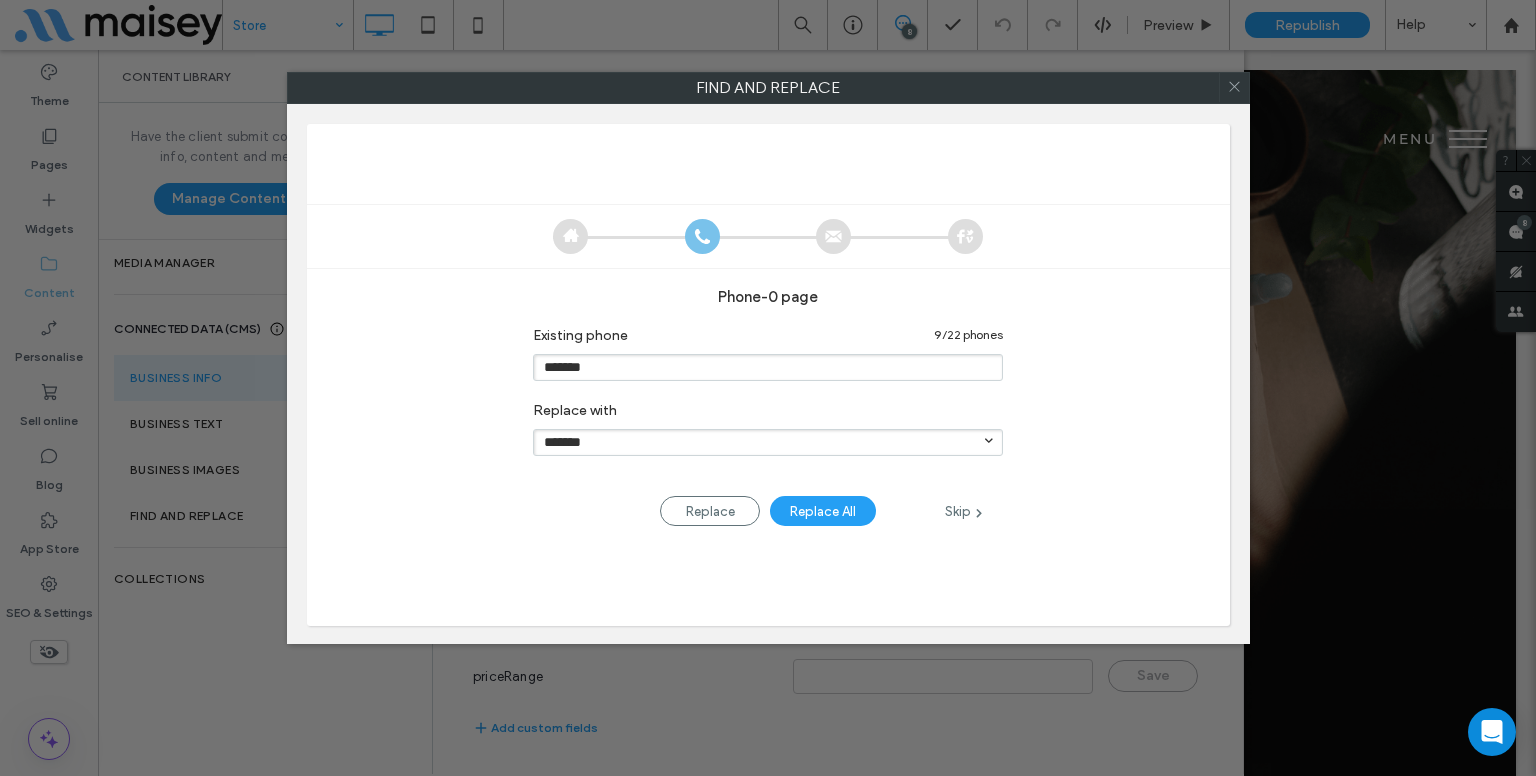 click on "Skip" at bounding box center [963, 511] 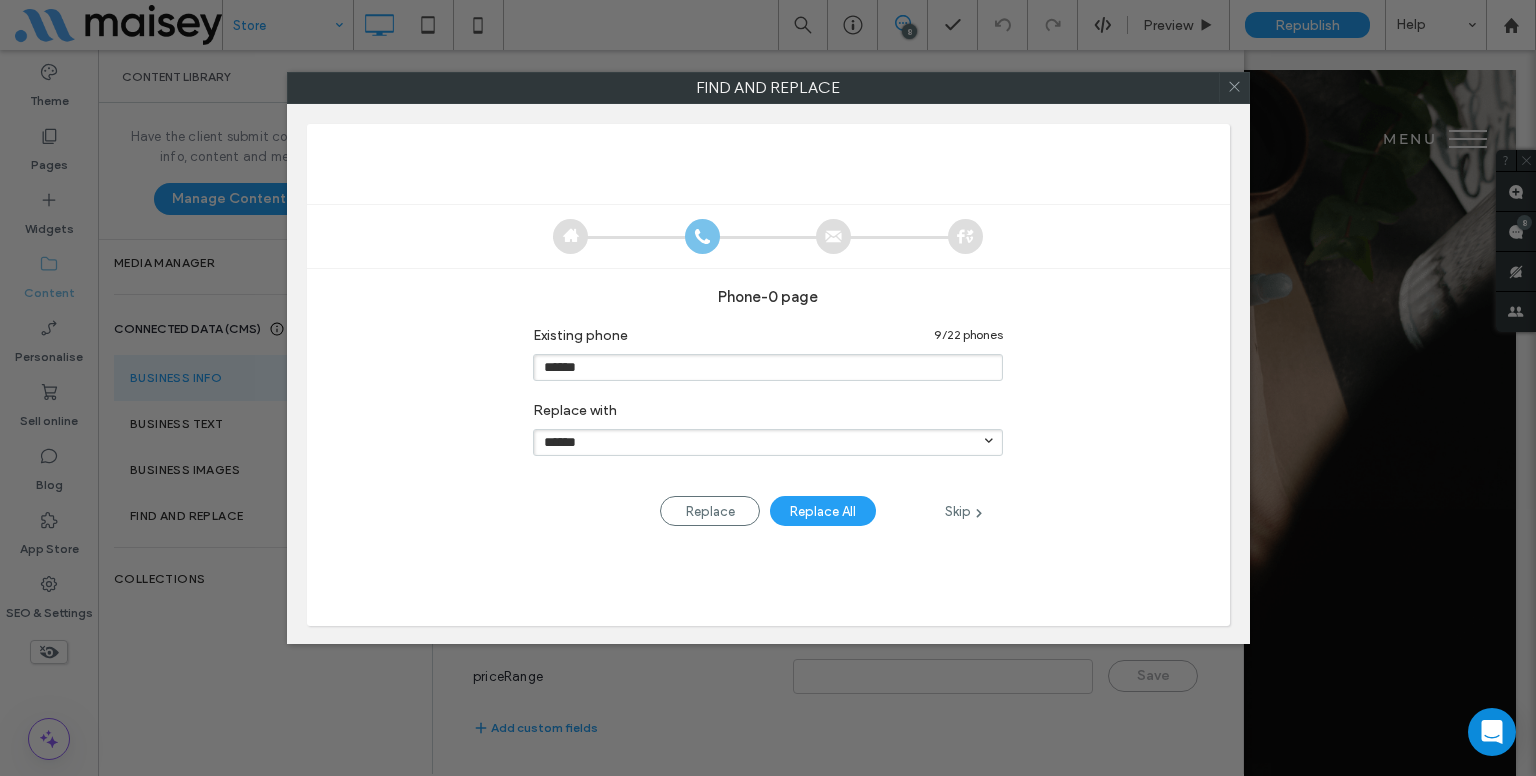 click on "Skip" at bounding box center [963, 511] 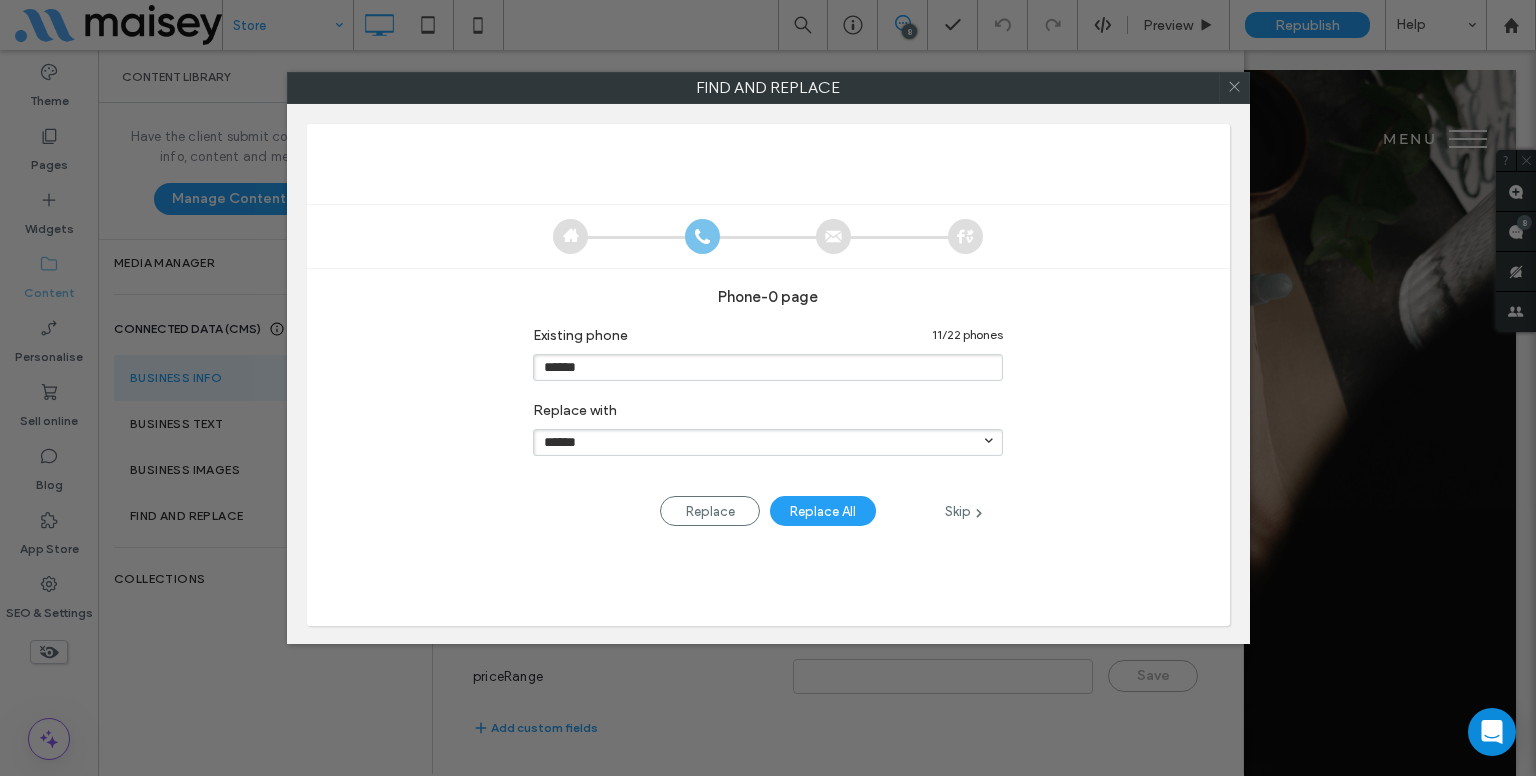 click on "Skip" at bounding box center [963, 511] 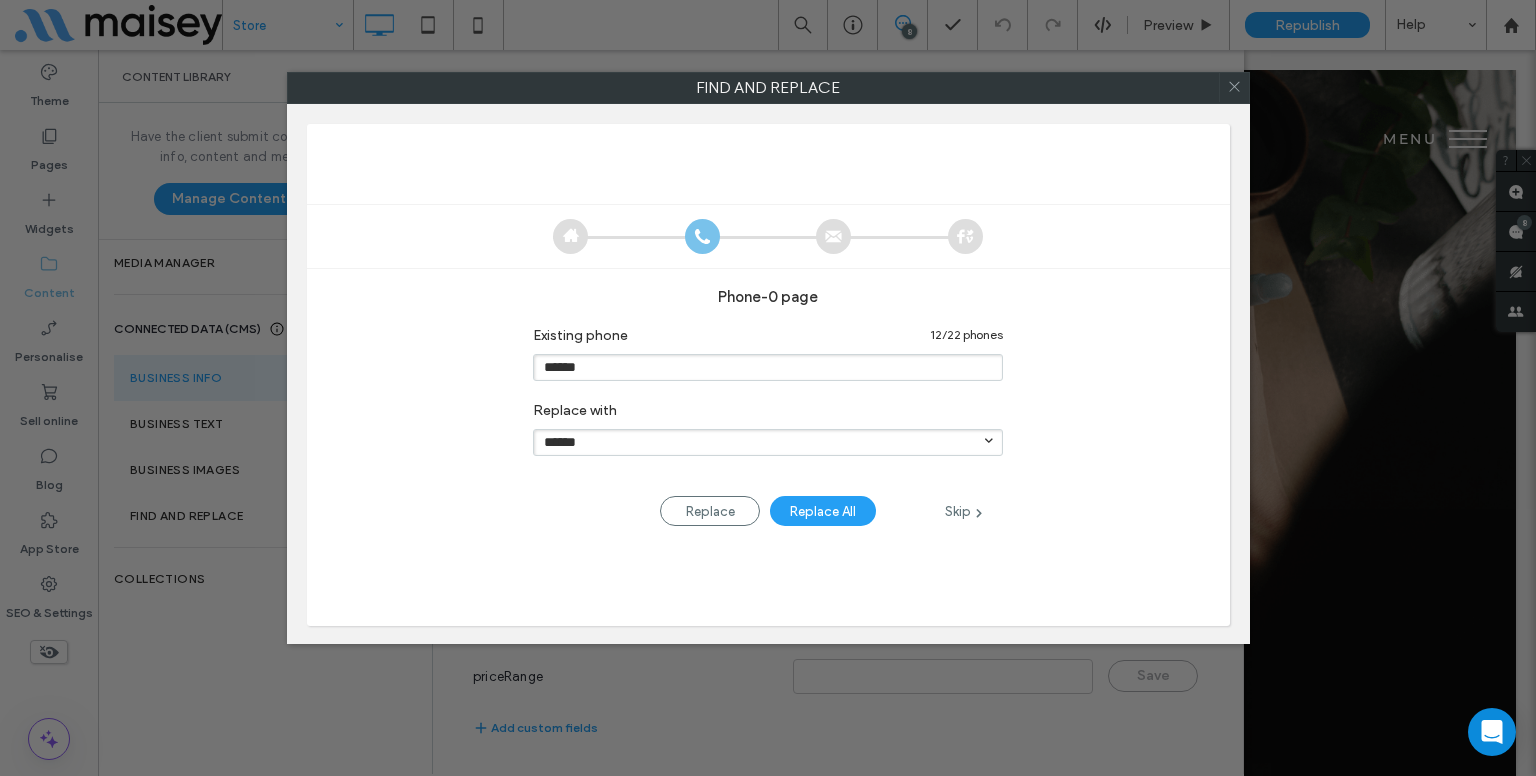 click on "Skip" at bounding box center [963, 511] 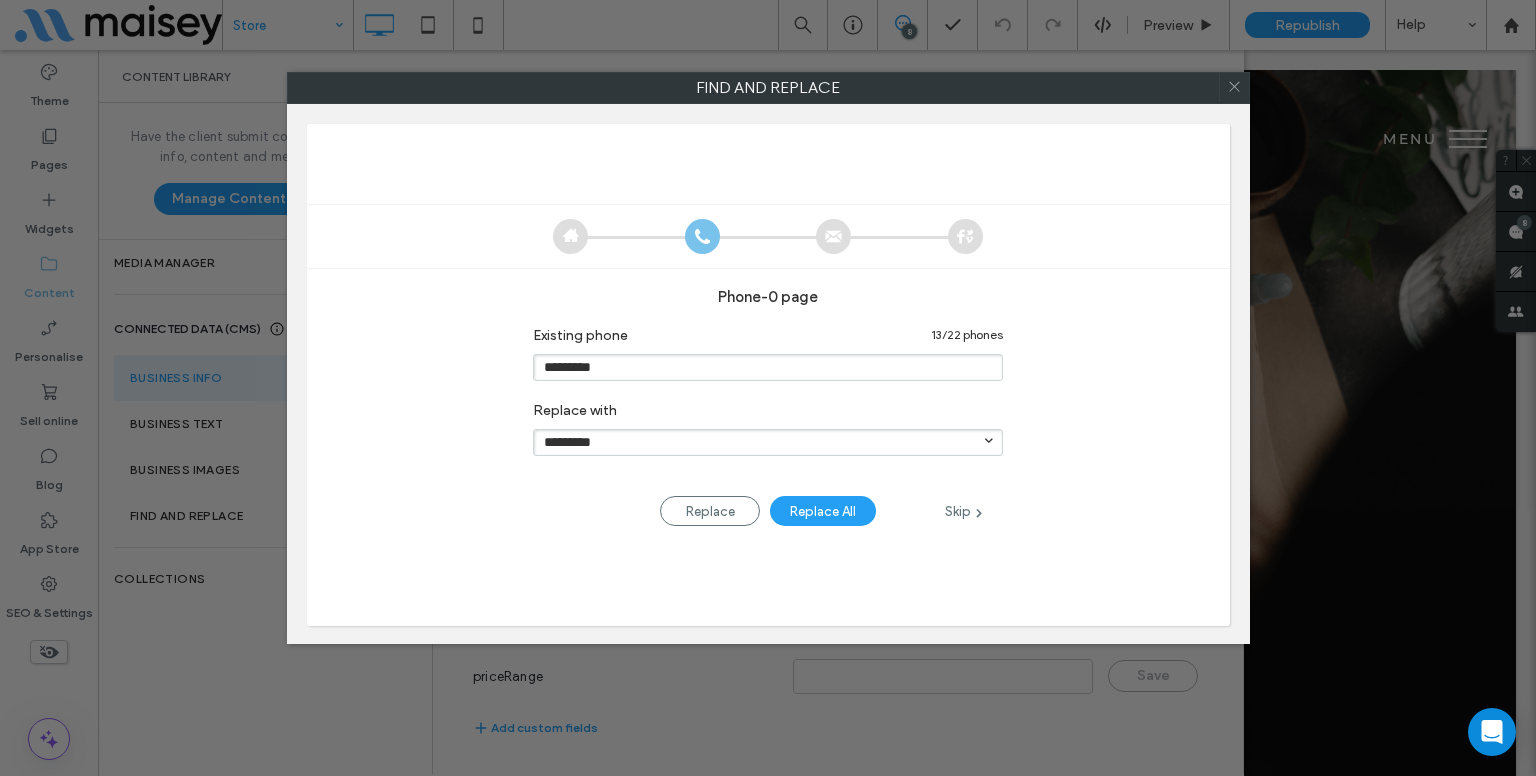 click on "Skip" at bounding box center (963, 511) 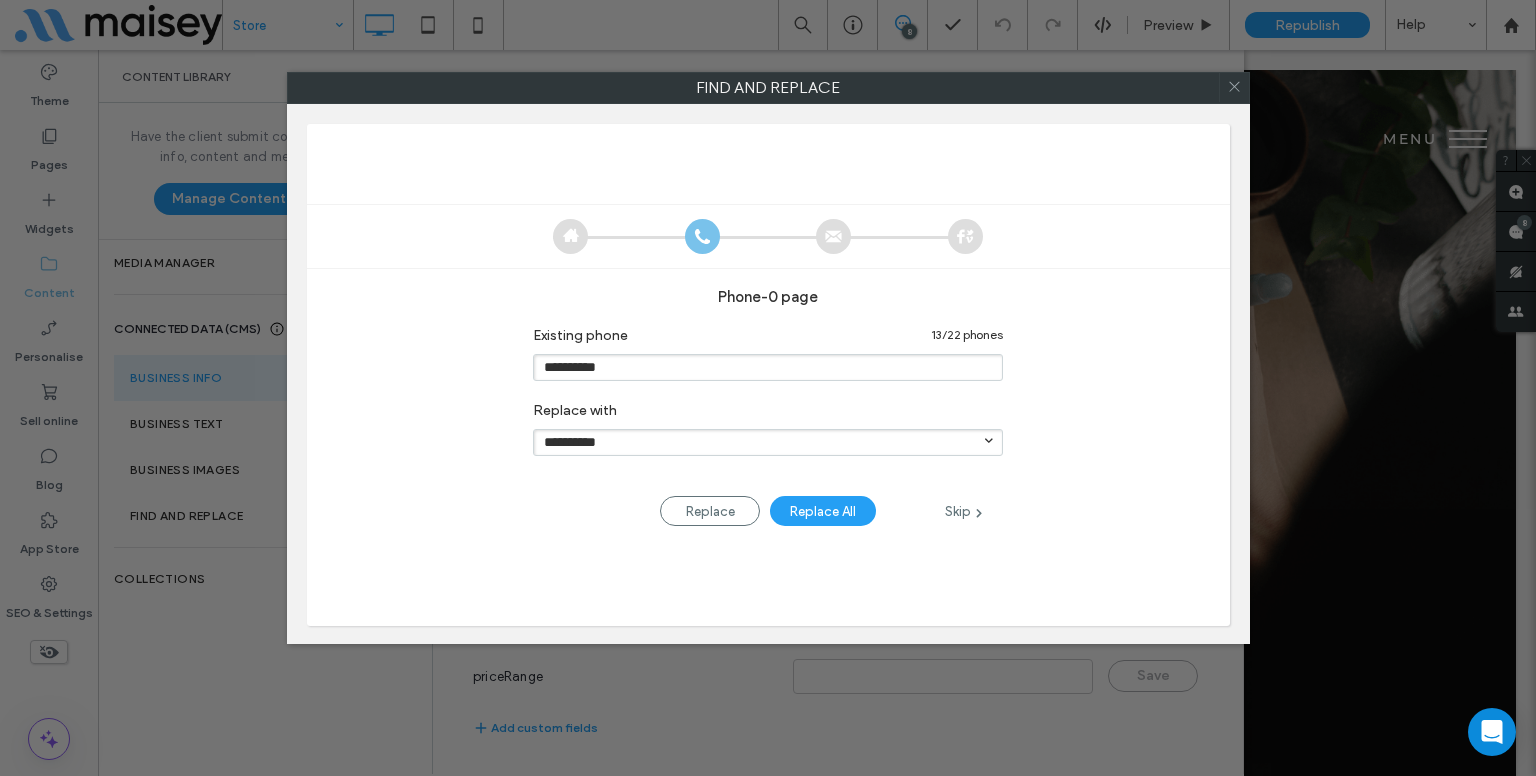 click on "Skip" at bounding box center [963, 511] 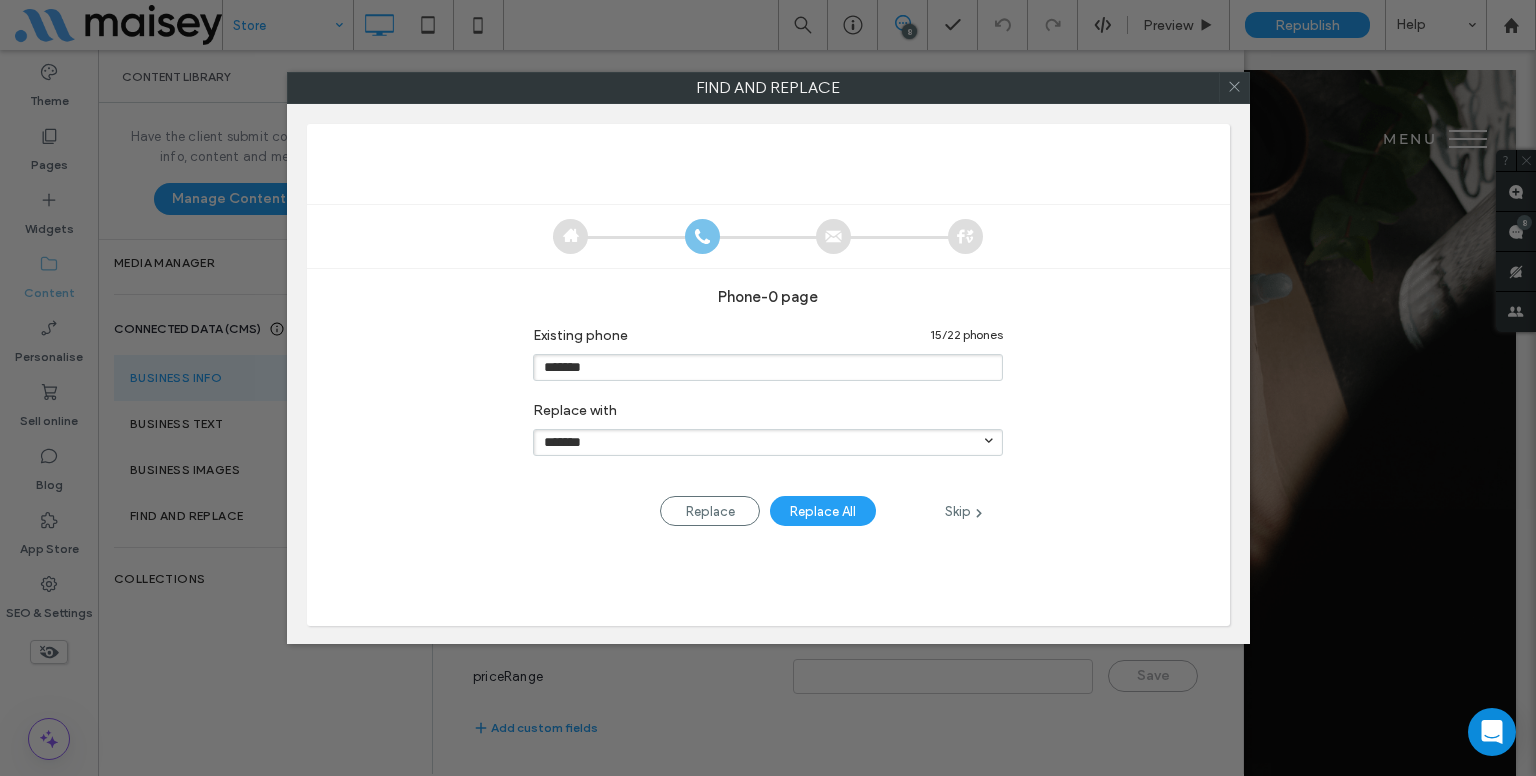 click on "Skip" at bounding box center (963, 511) 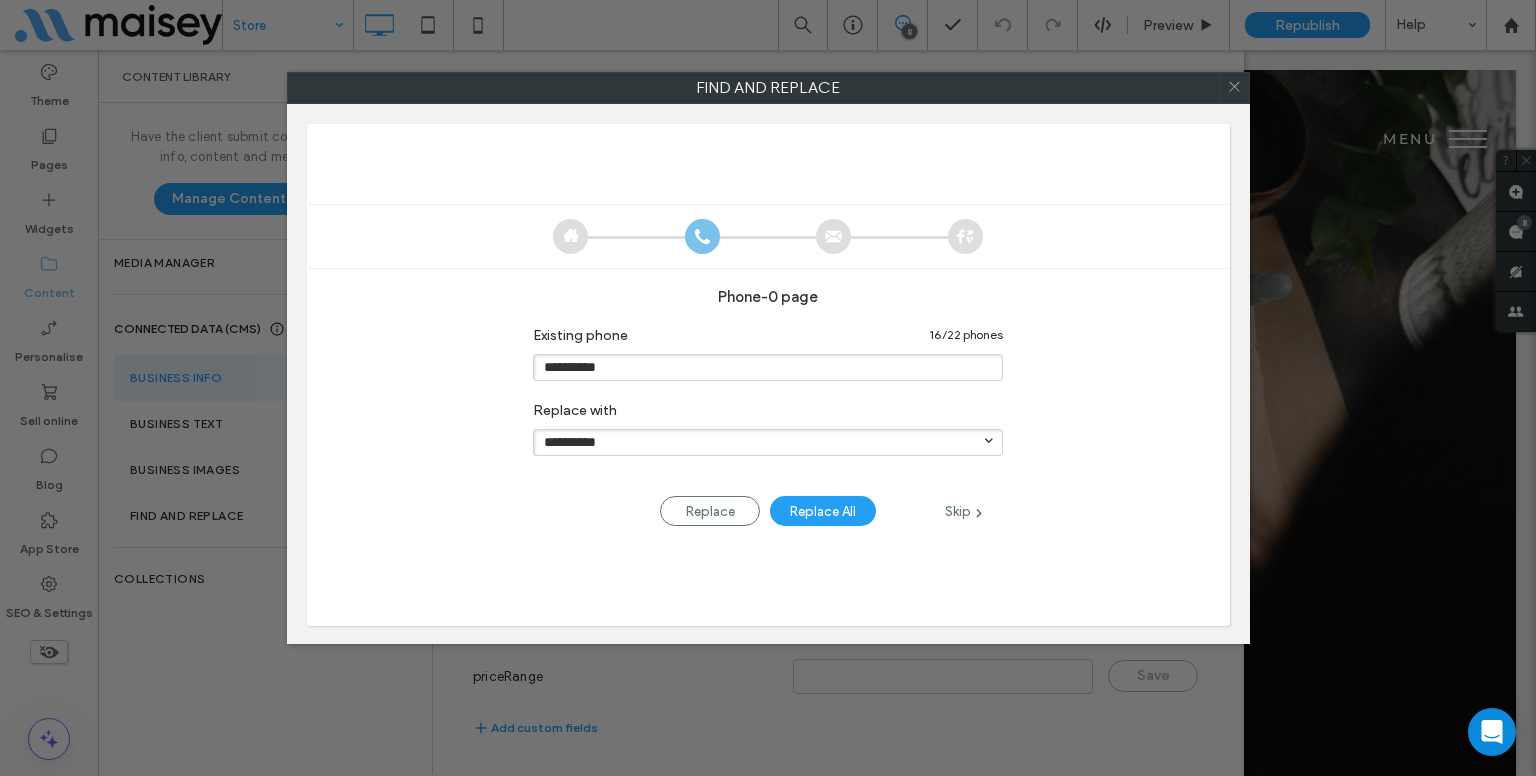 click on "Skip" at bounding box center (963, 511) 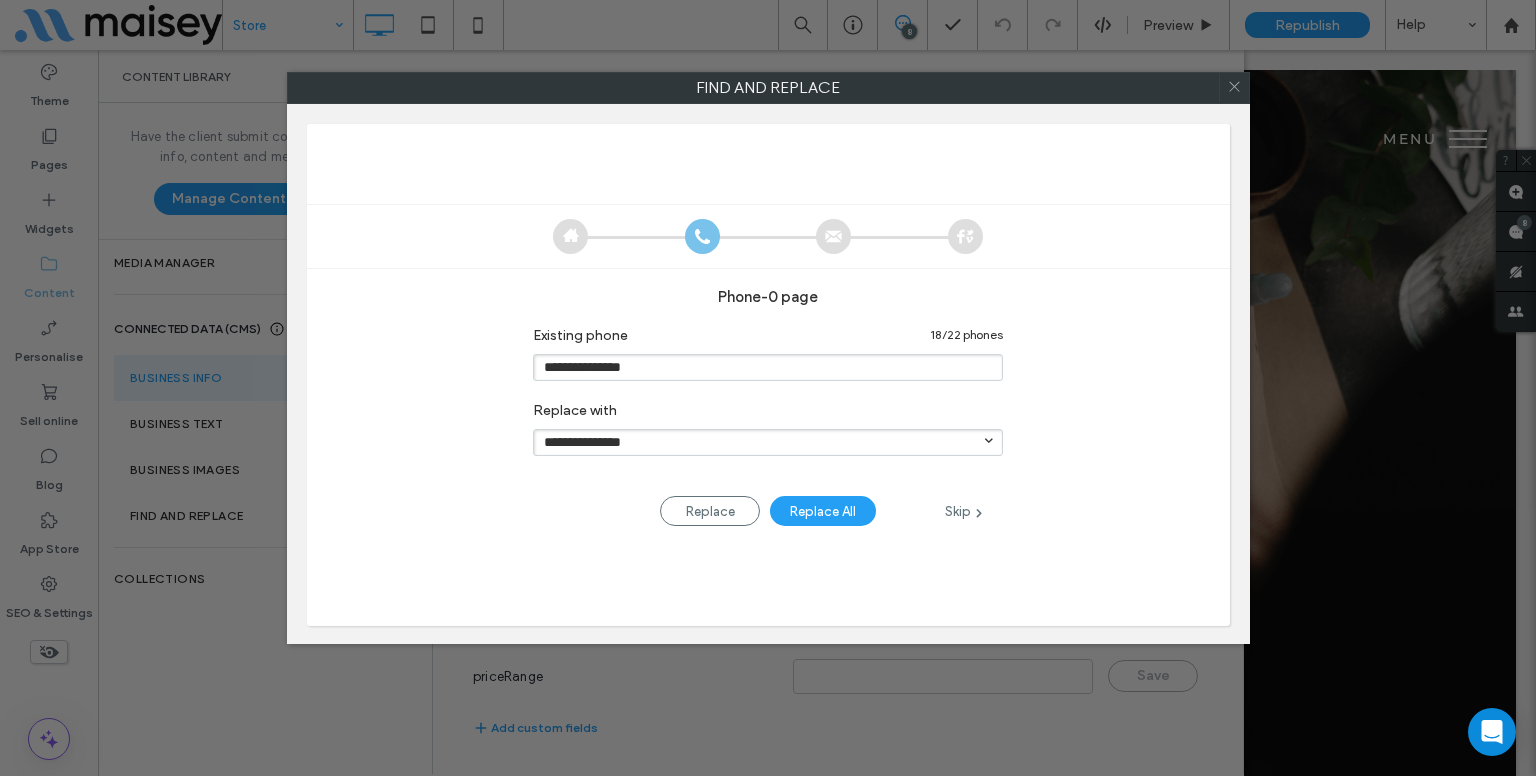 click on "Skip" at bounding box center (963, 511) 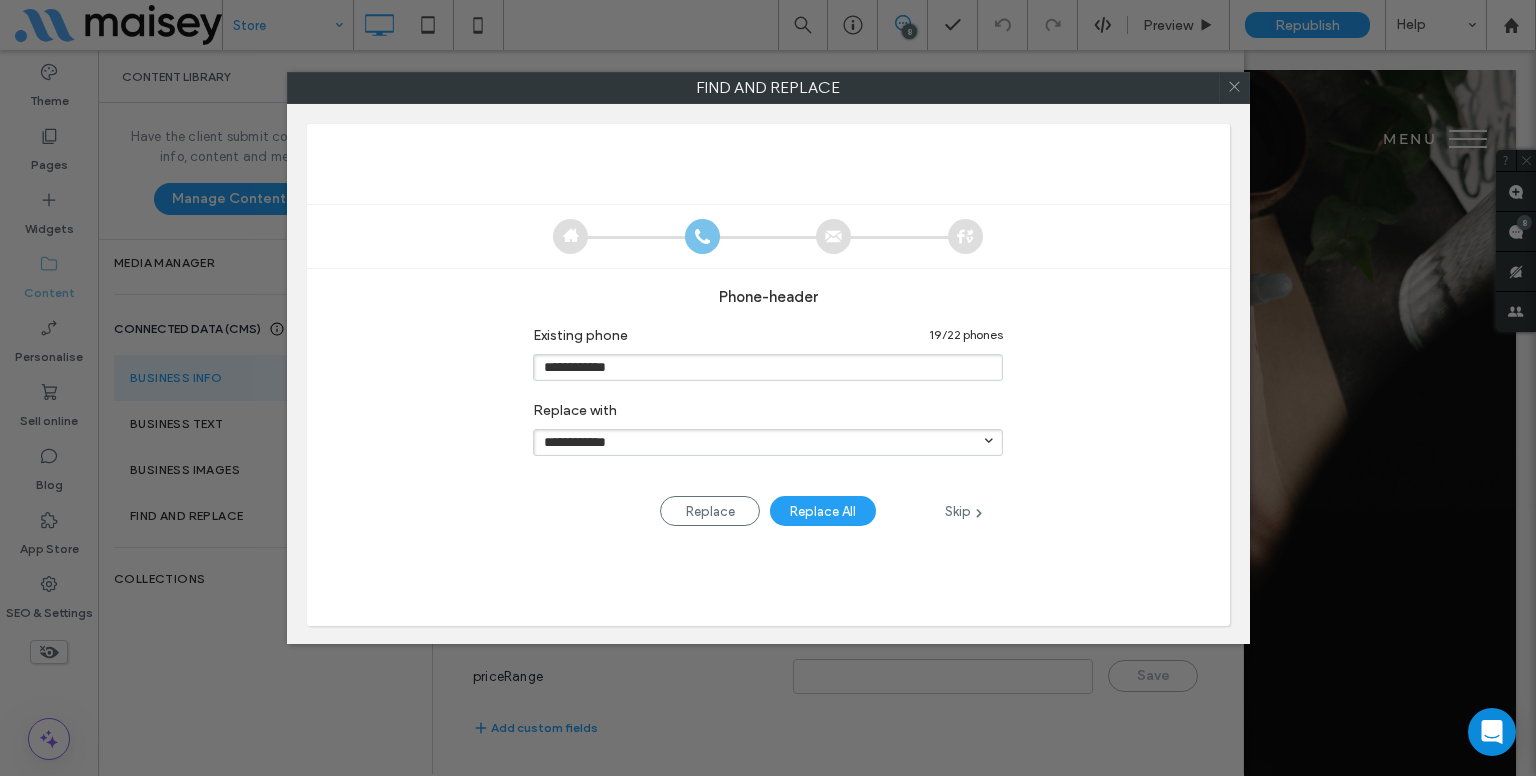 click on "Skip" at bounding box center [963, 511] 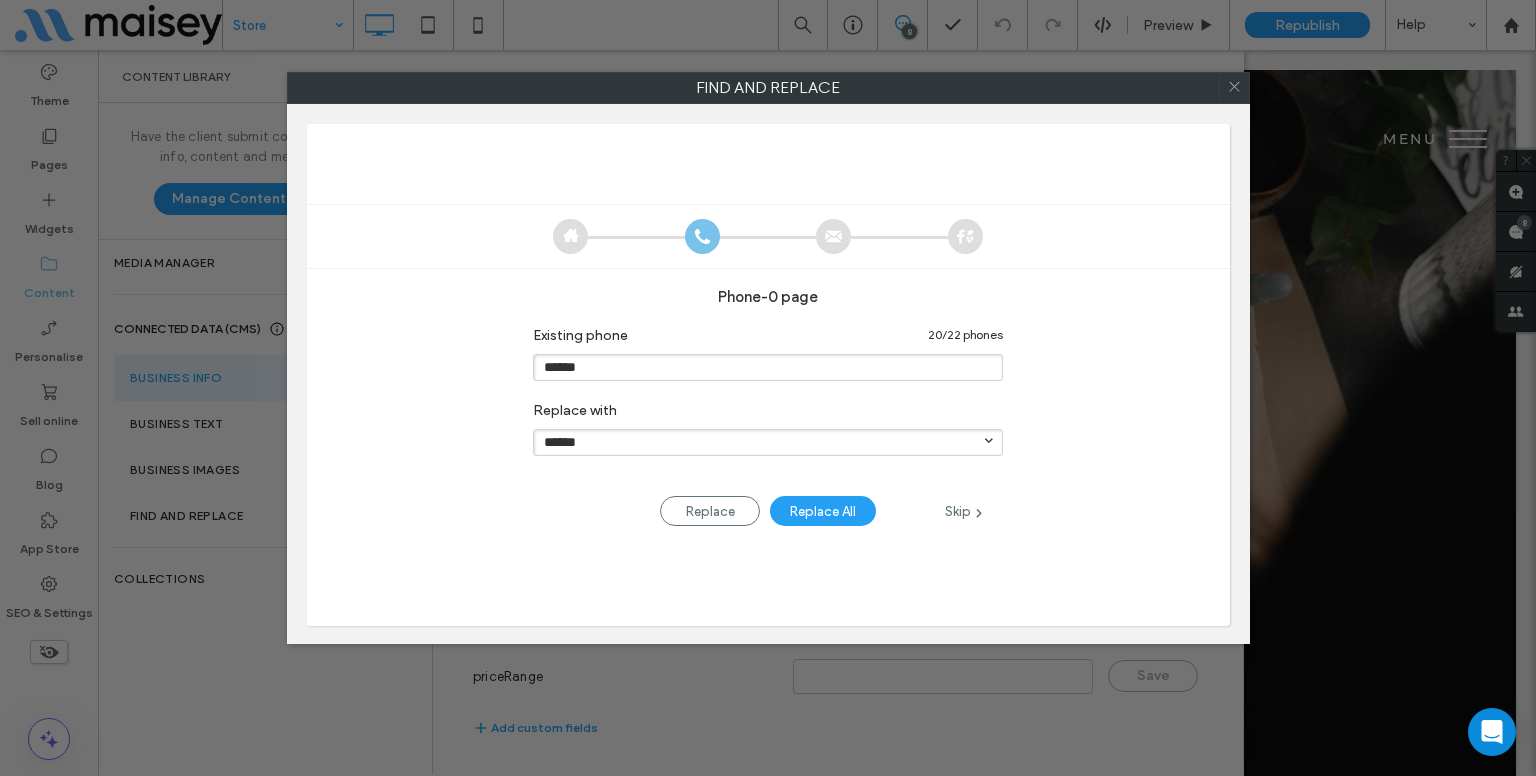 click on "Skip" at bounding box center [963, 511] 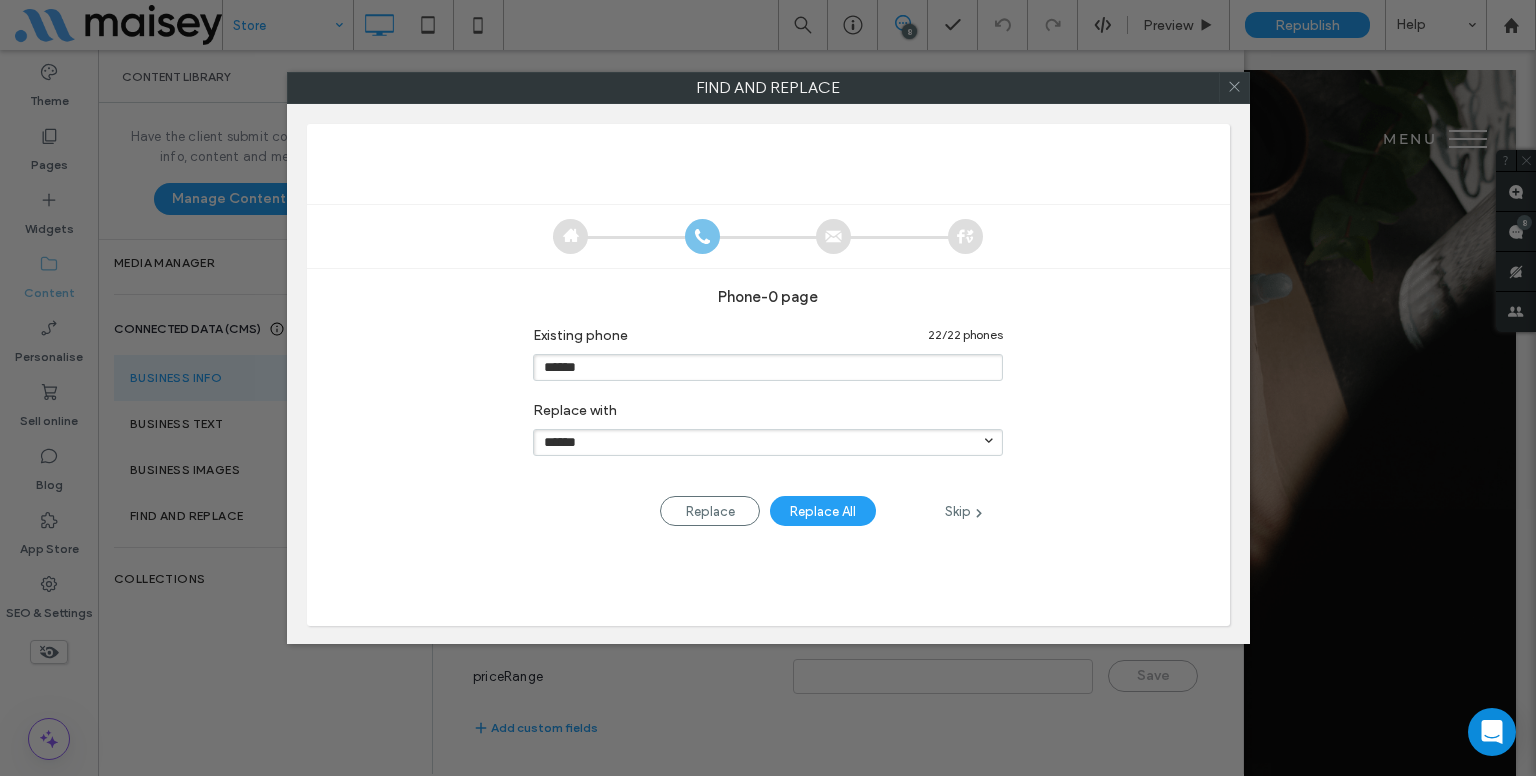 click on "Skip" at bounding box center (963, 511) 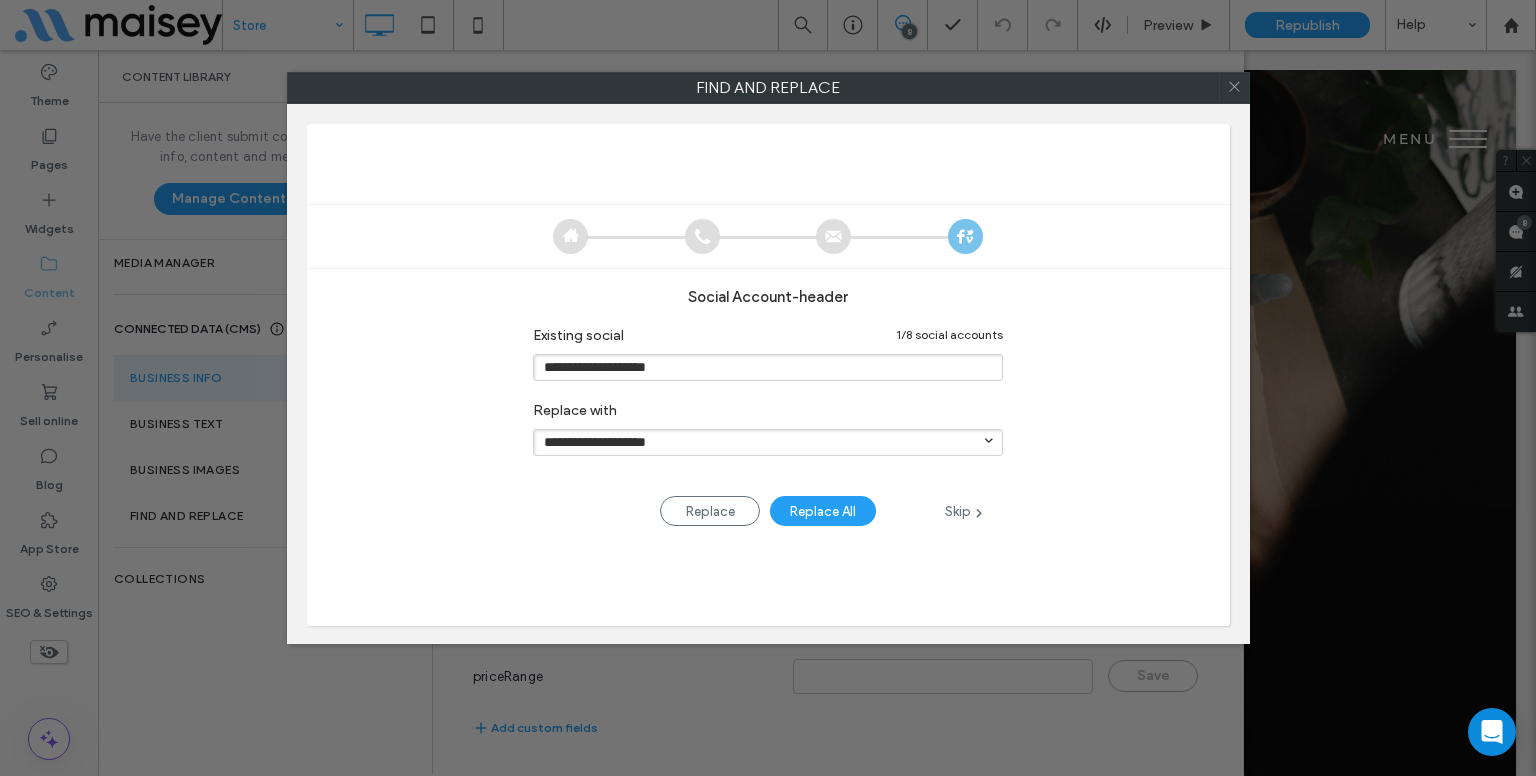 click on "Skip" at bounding box center [963, 511] 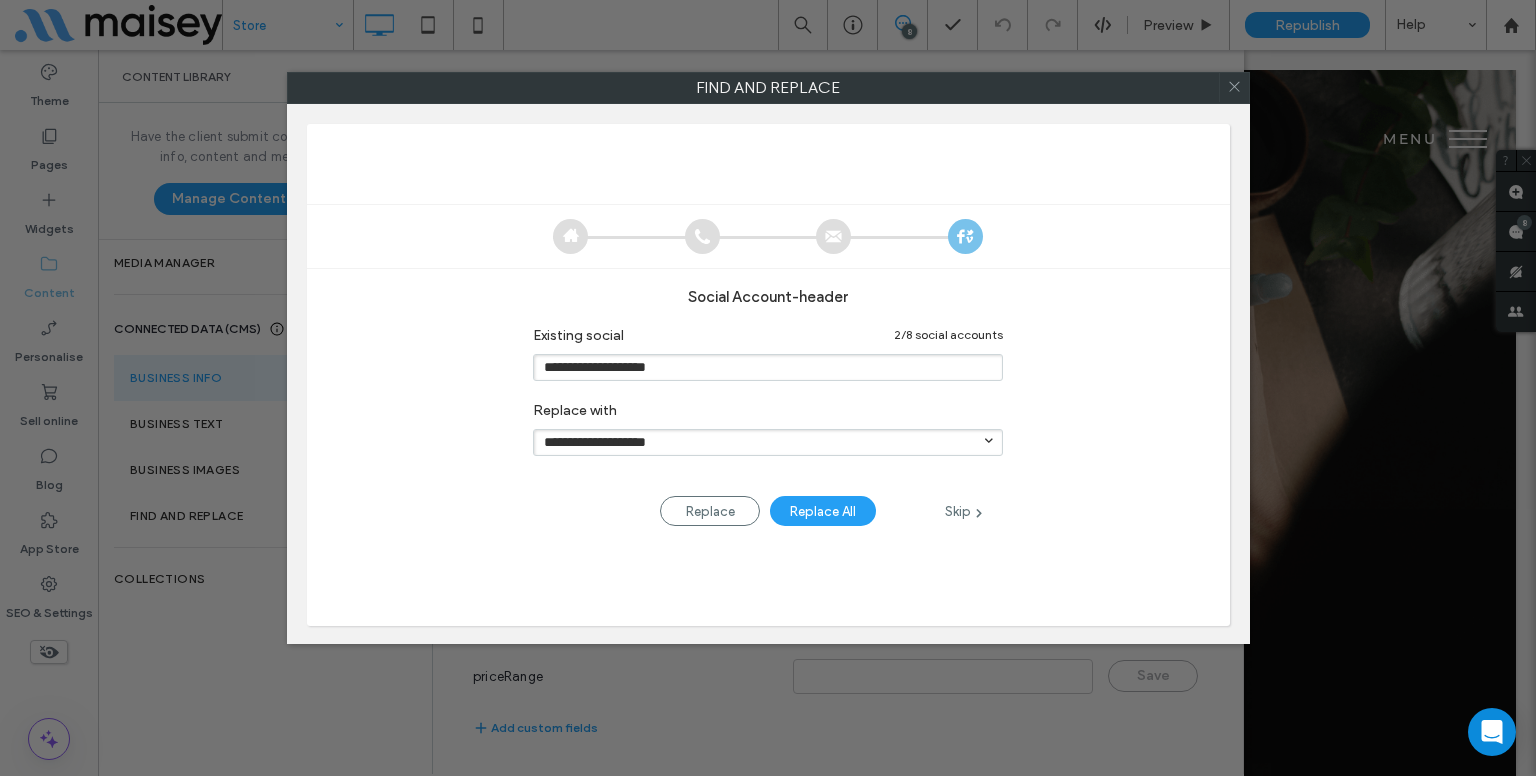 click on "Skip" at bounding box center [963, 511] 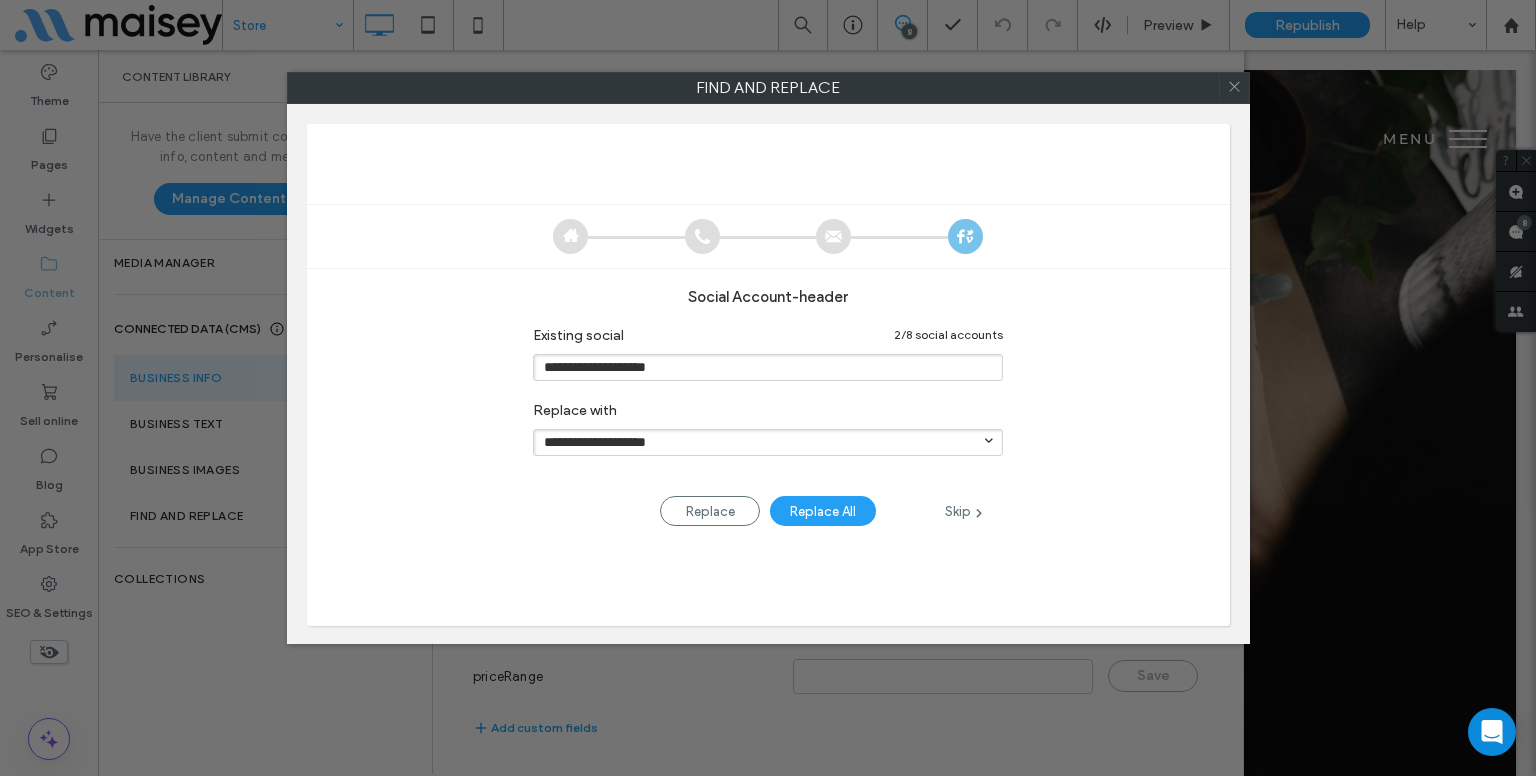 type on "**********" 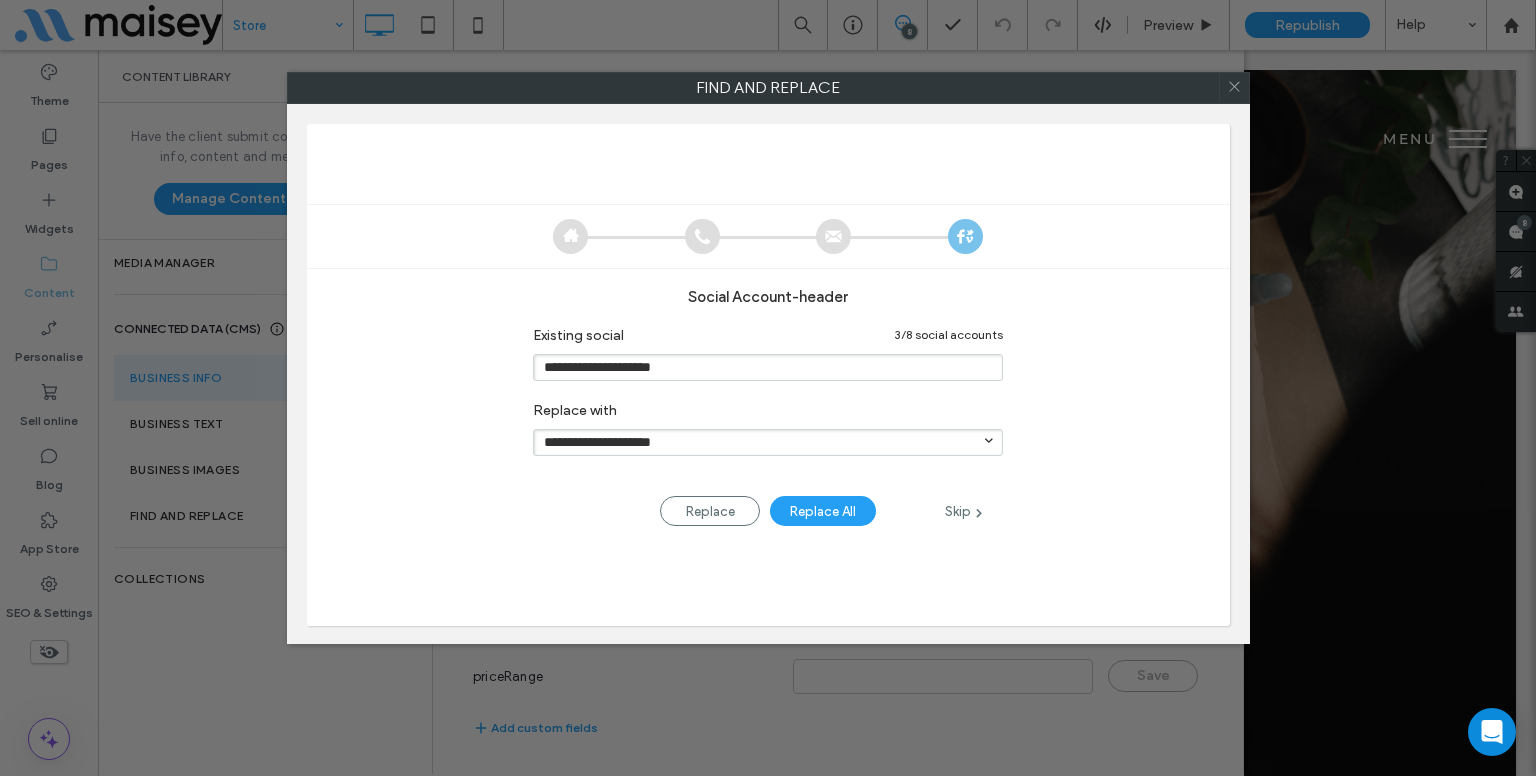 click on "Skip" at bounding box center [963, 511] 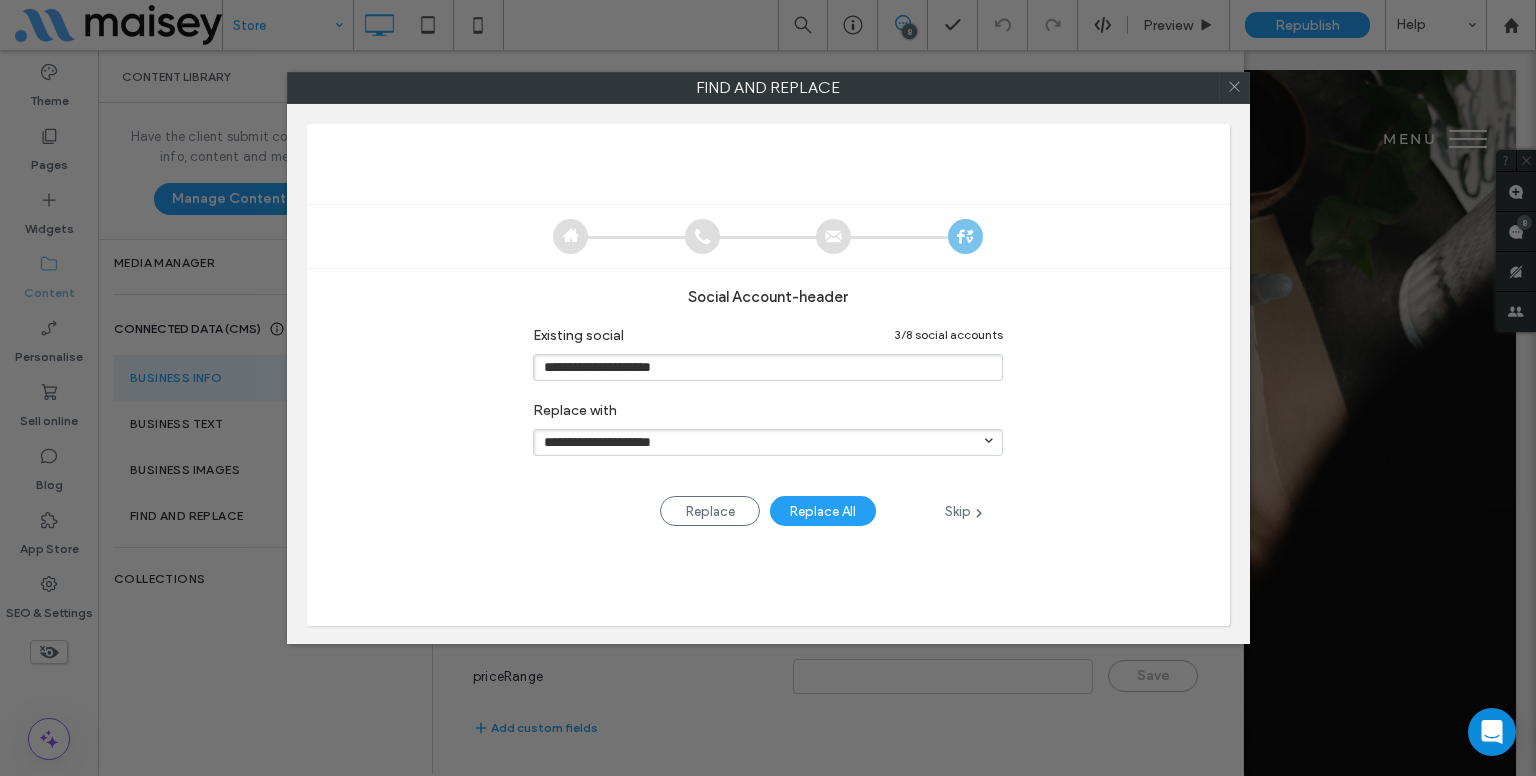 type on "**********" 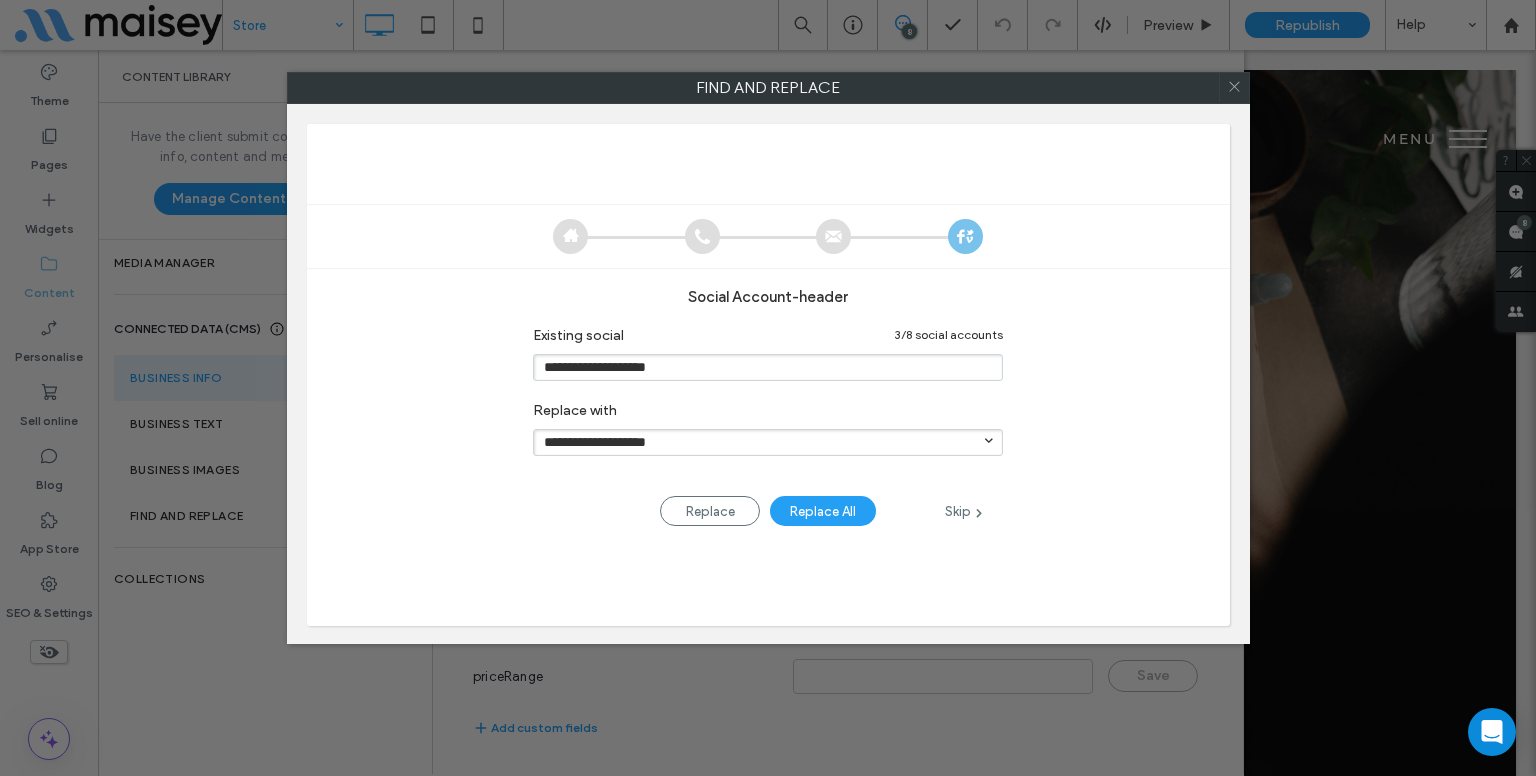 click on "Skip" at bounding box center (963, 511) 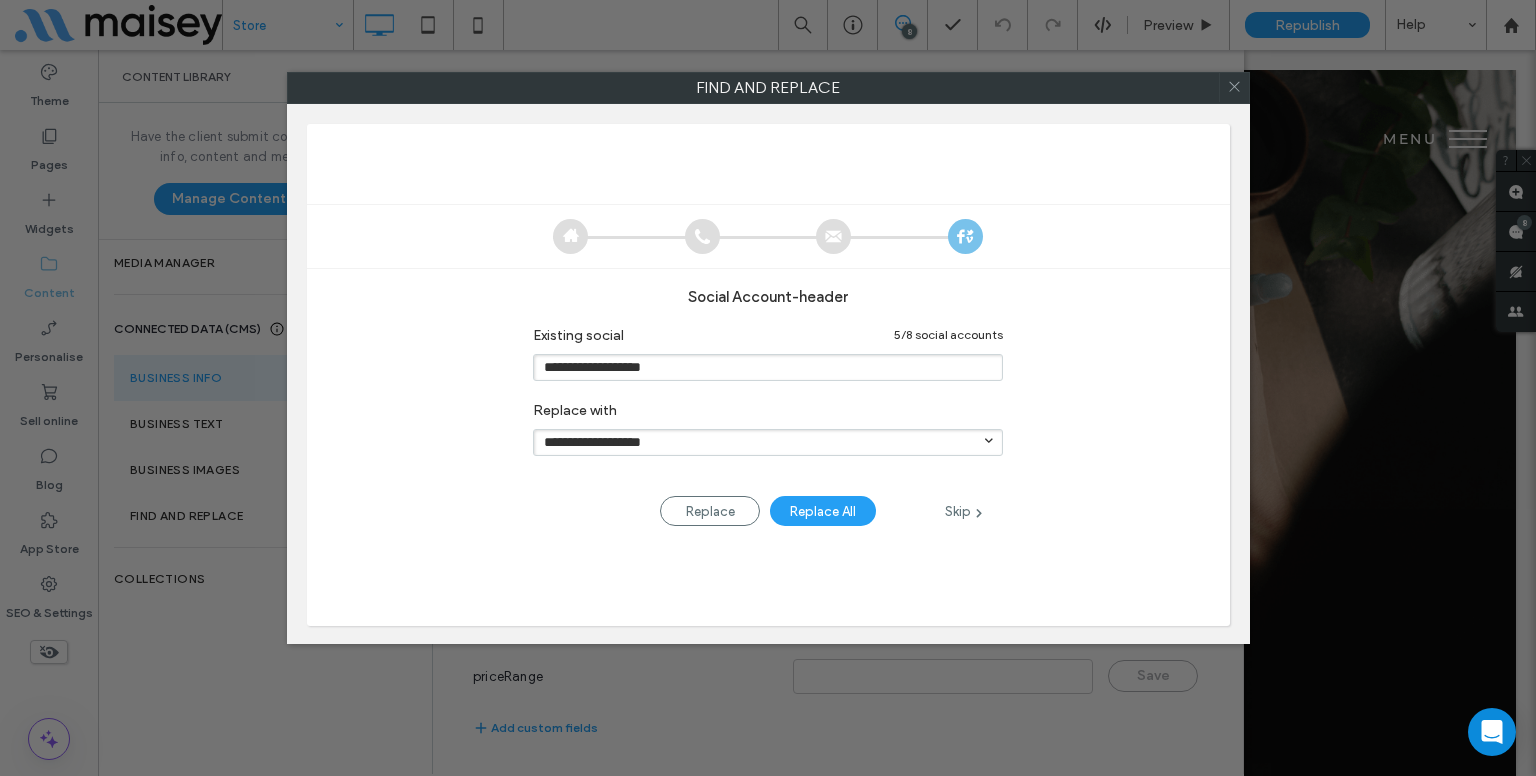 click on "Skip" at bounding box center (963, 511) 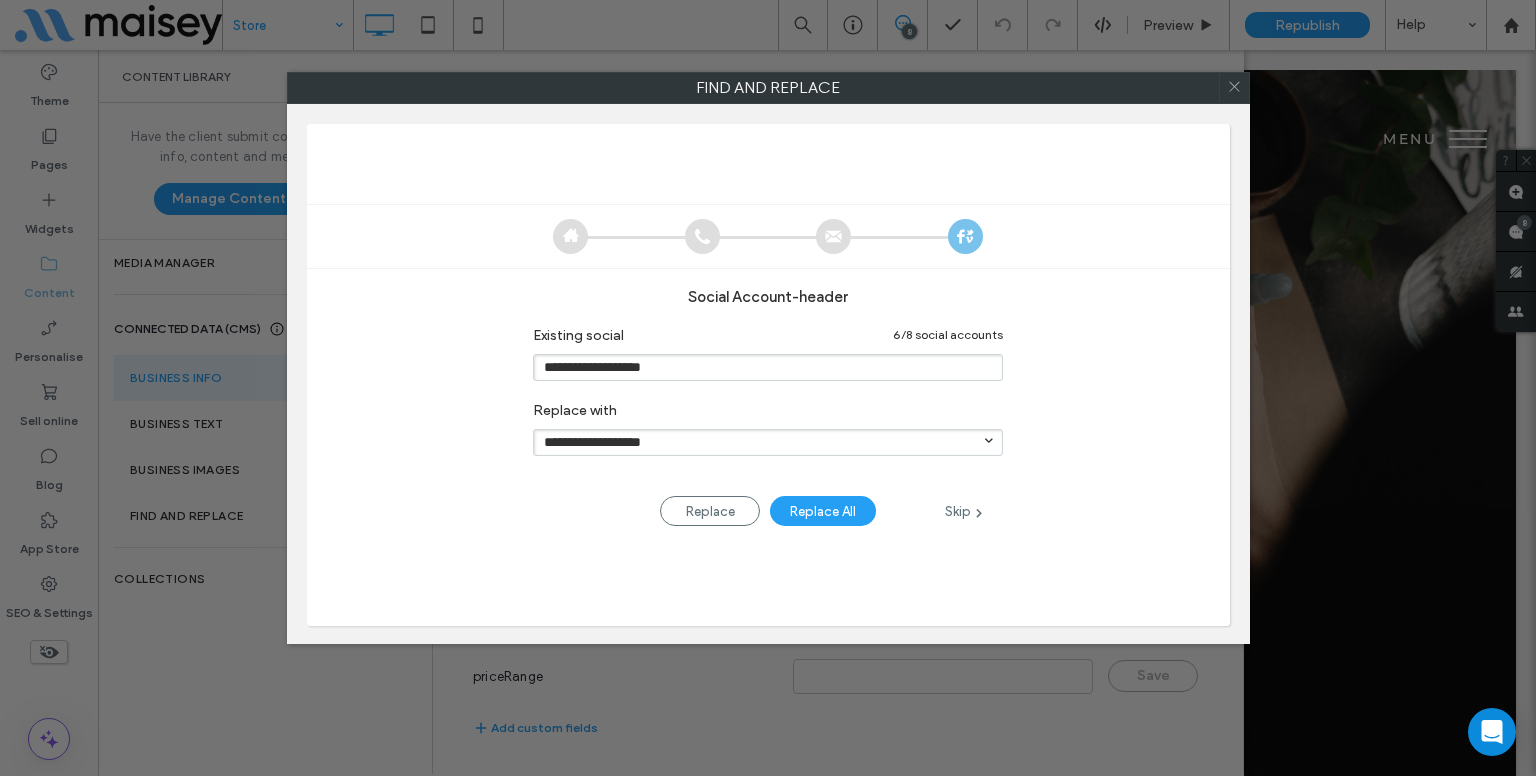 click on "Skip" at bounding box center (963, 511) 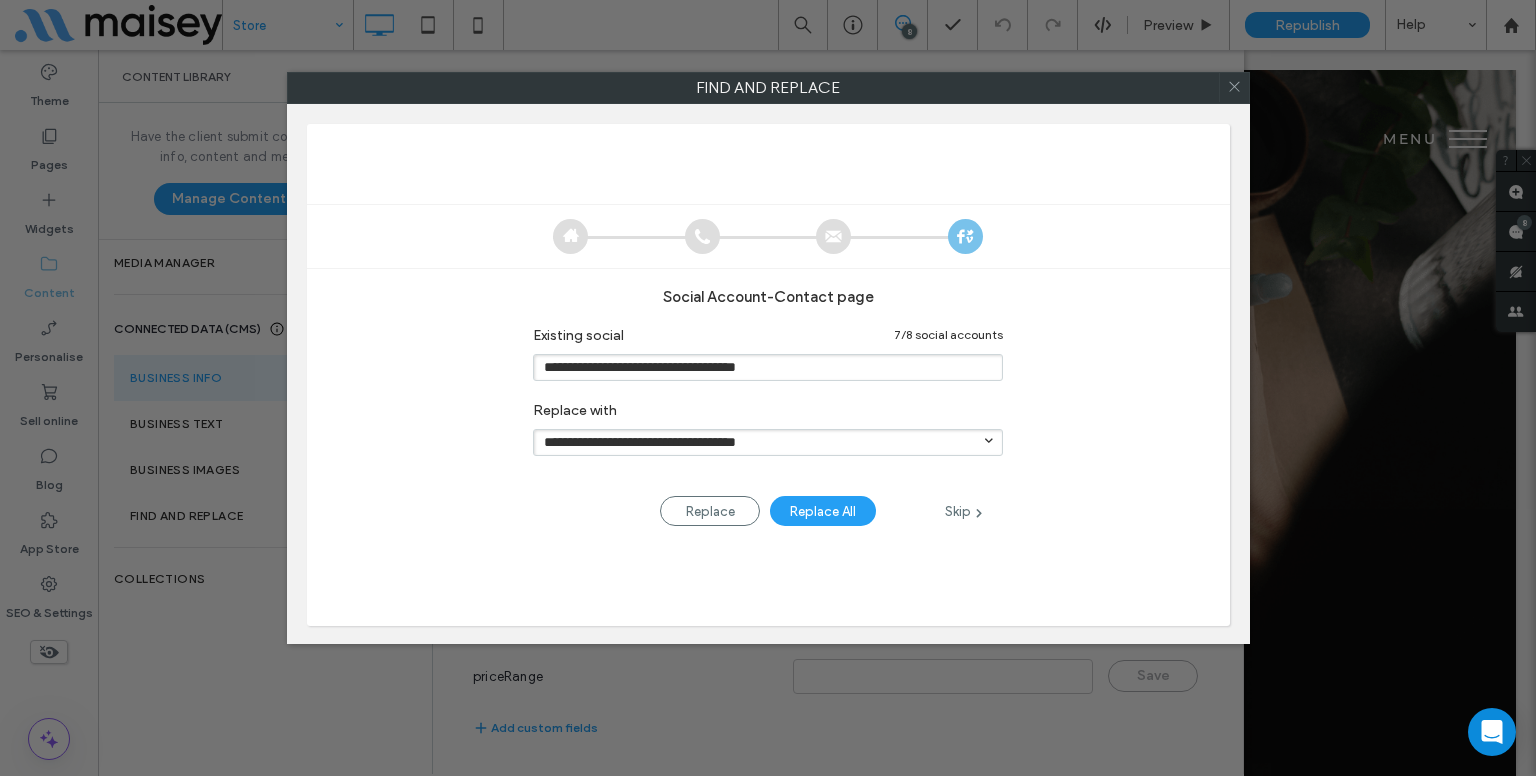 click on "Skip" at bounding box center (963, 511) 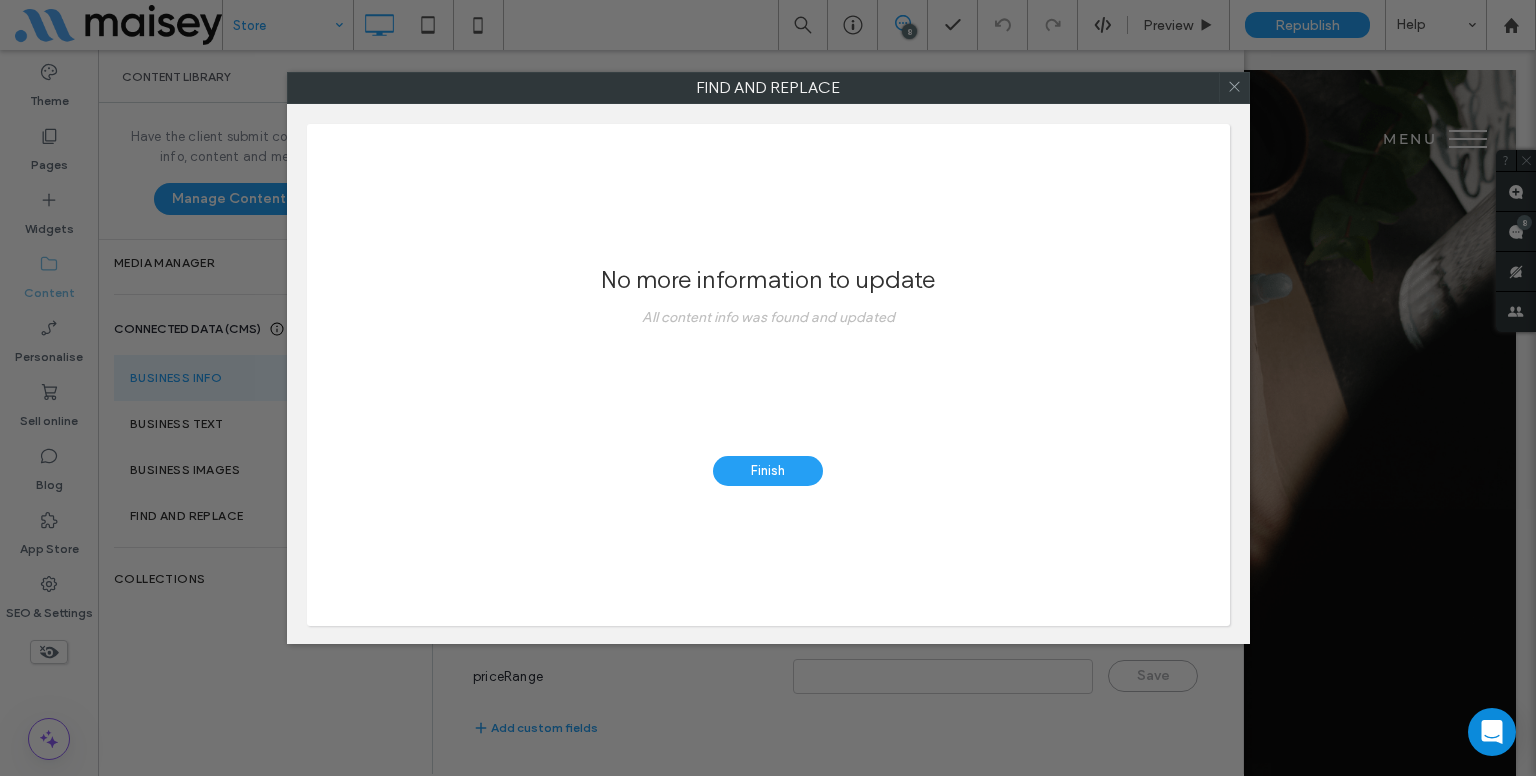 click on "Finish" at bounding box center (768, 471) 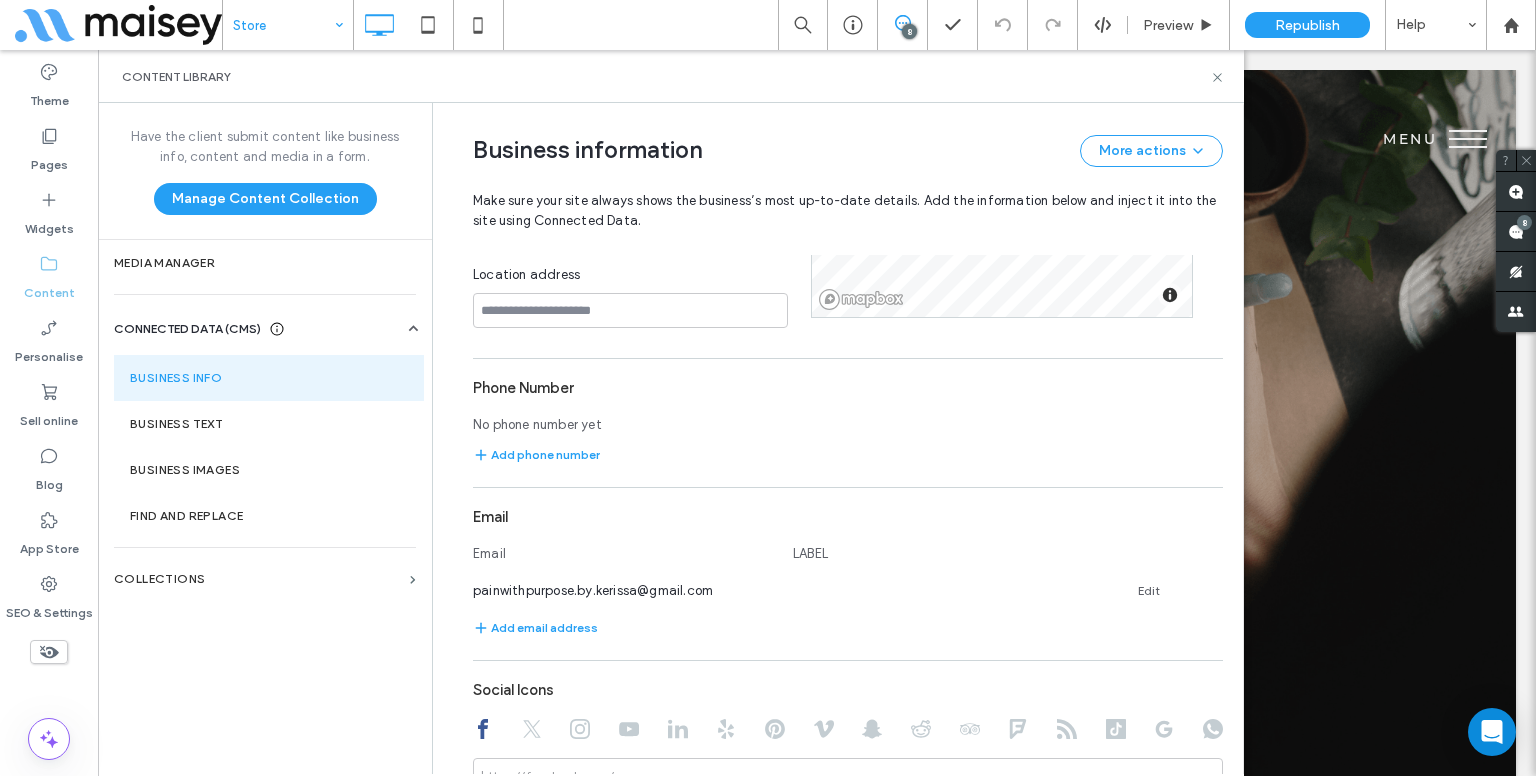 scroll, scrollTop: 585, scrollLeft: 0, axis: vertical 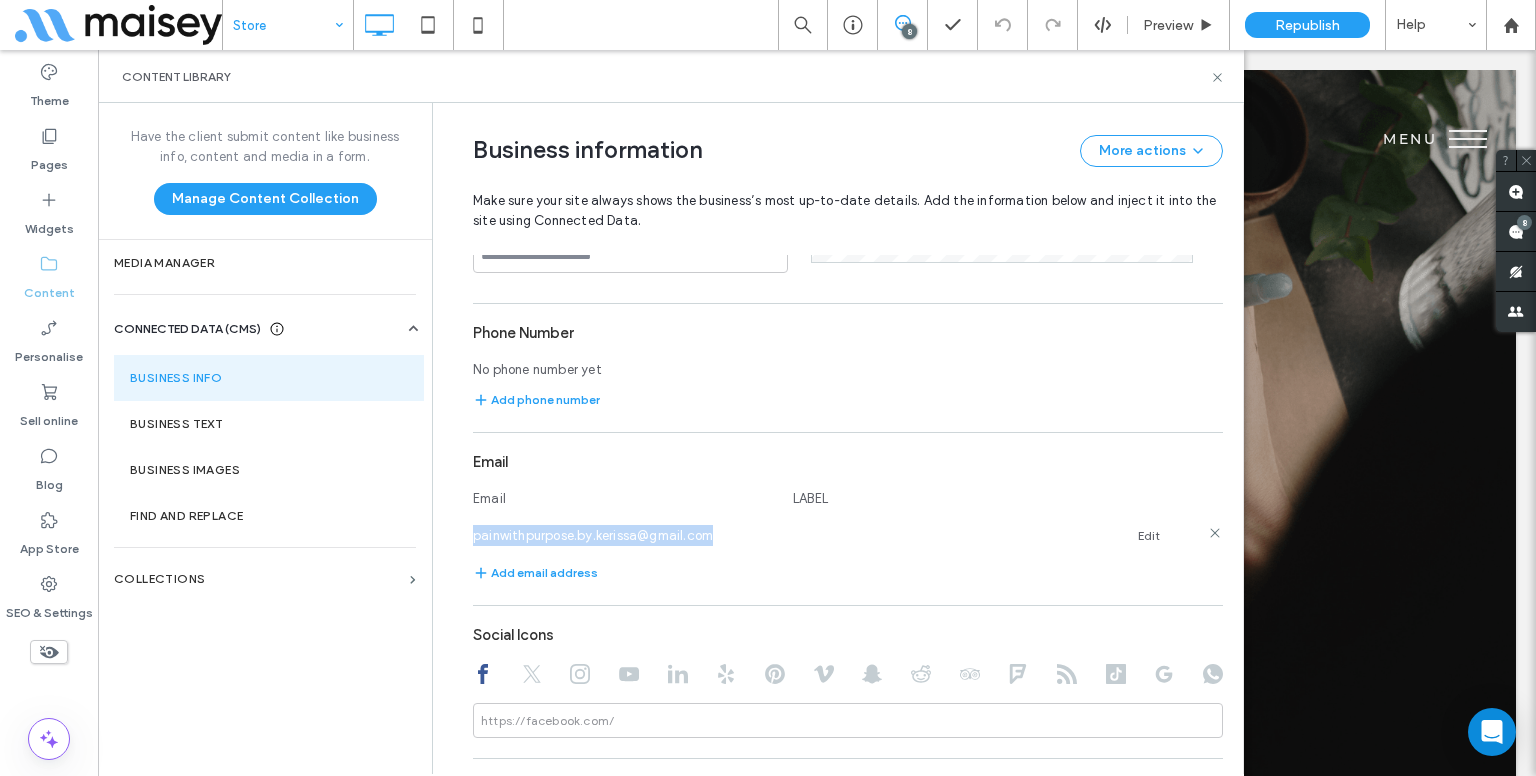 drag, startPoint x: 753, startPoint y: 534, endPoint x: 464, endPoint y: 531, distance: 289.01556 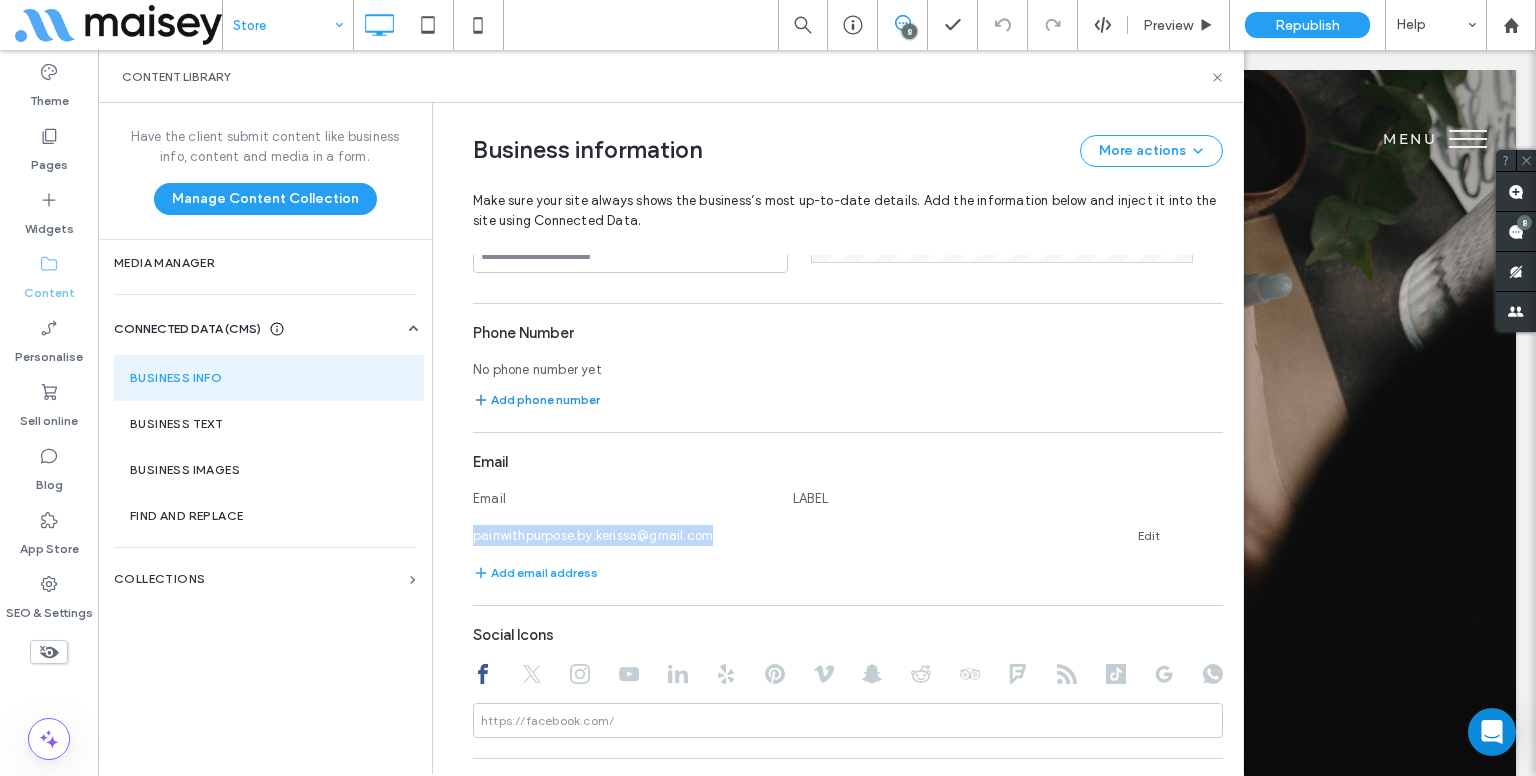 copy on "painwithpurpose.by.kerissa@gmail.com" 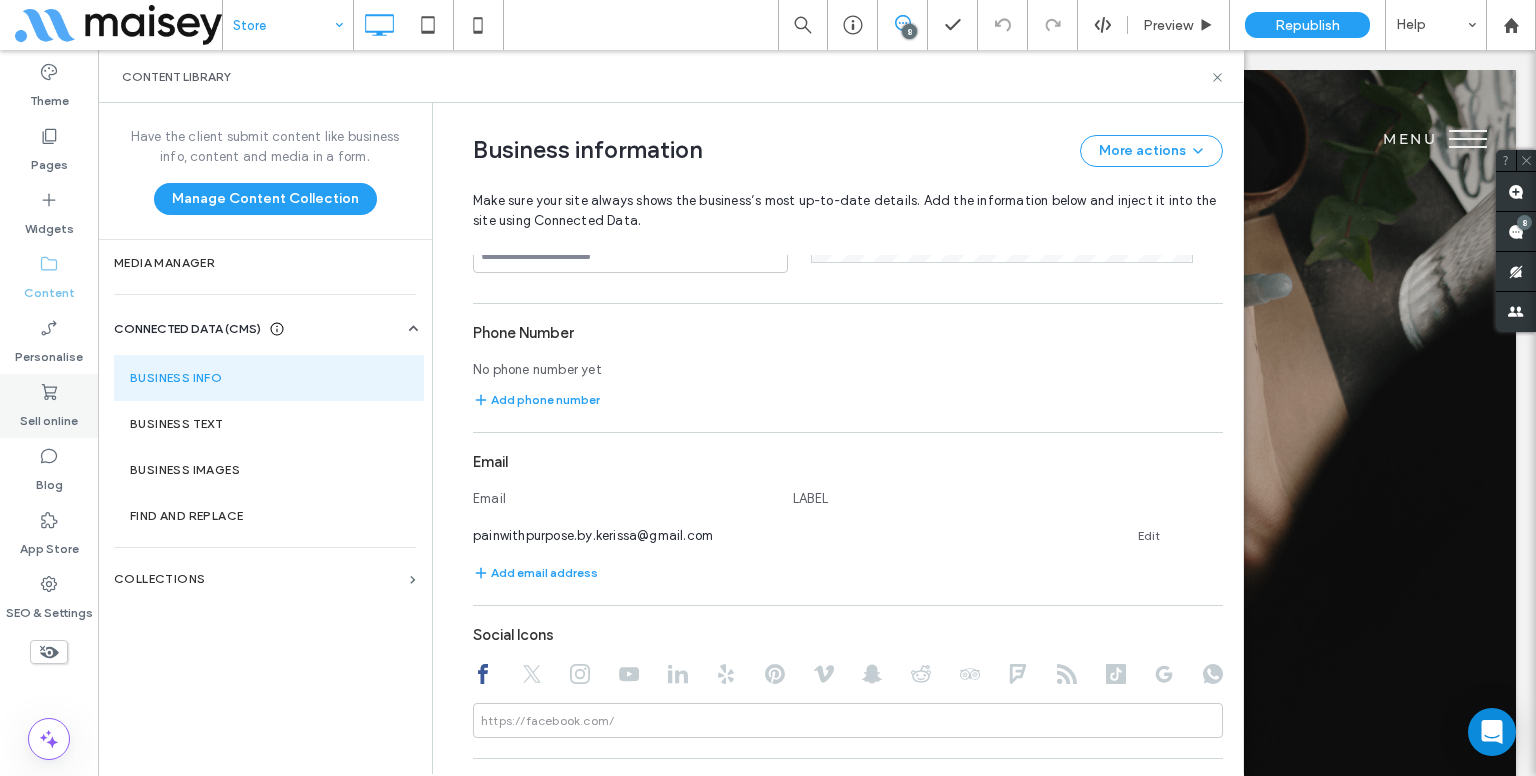 click on "Sell online" at bounding box center [49, 416] 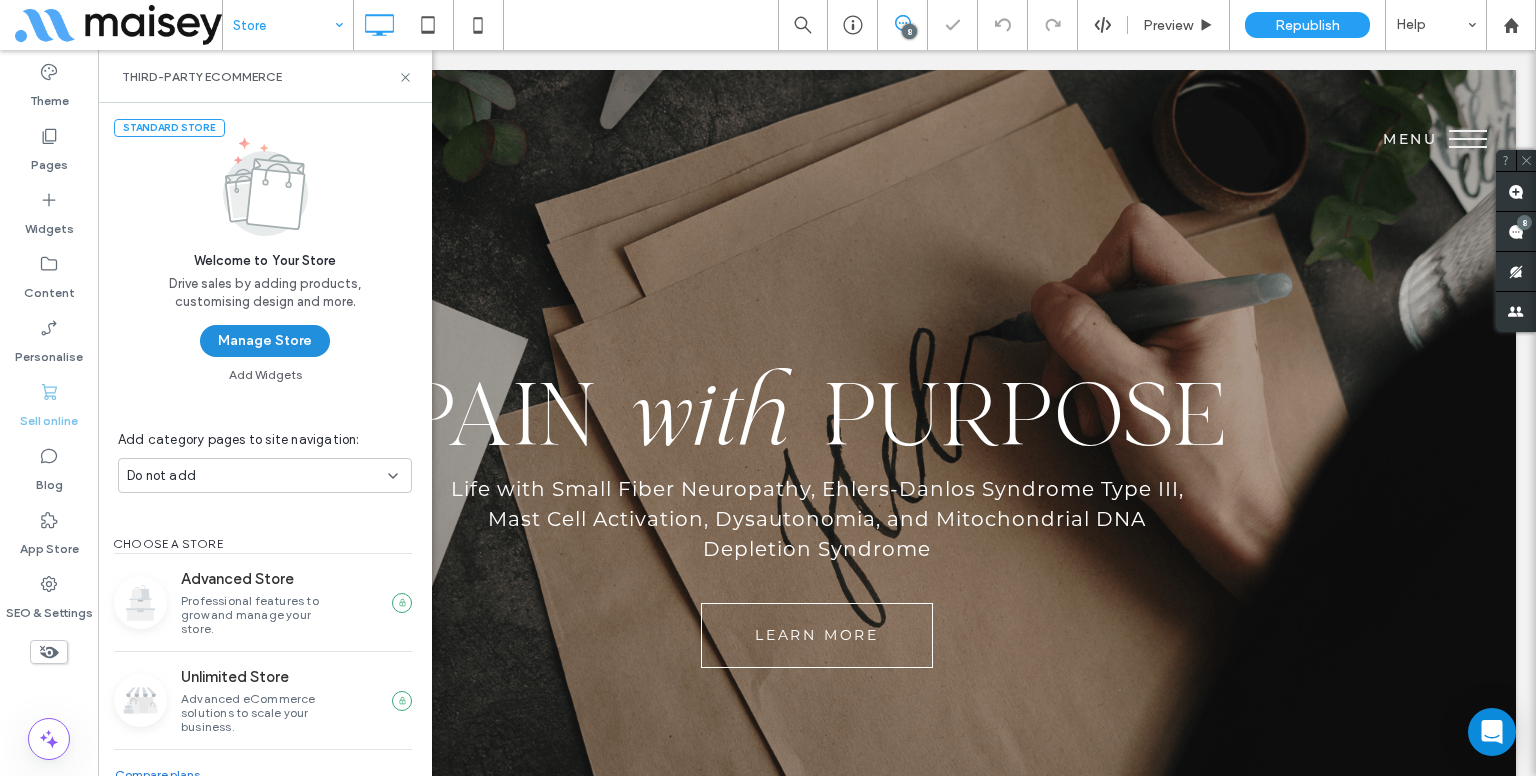 click on "Manage Store" at bounding box center (265, 341) 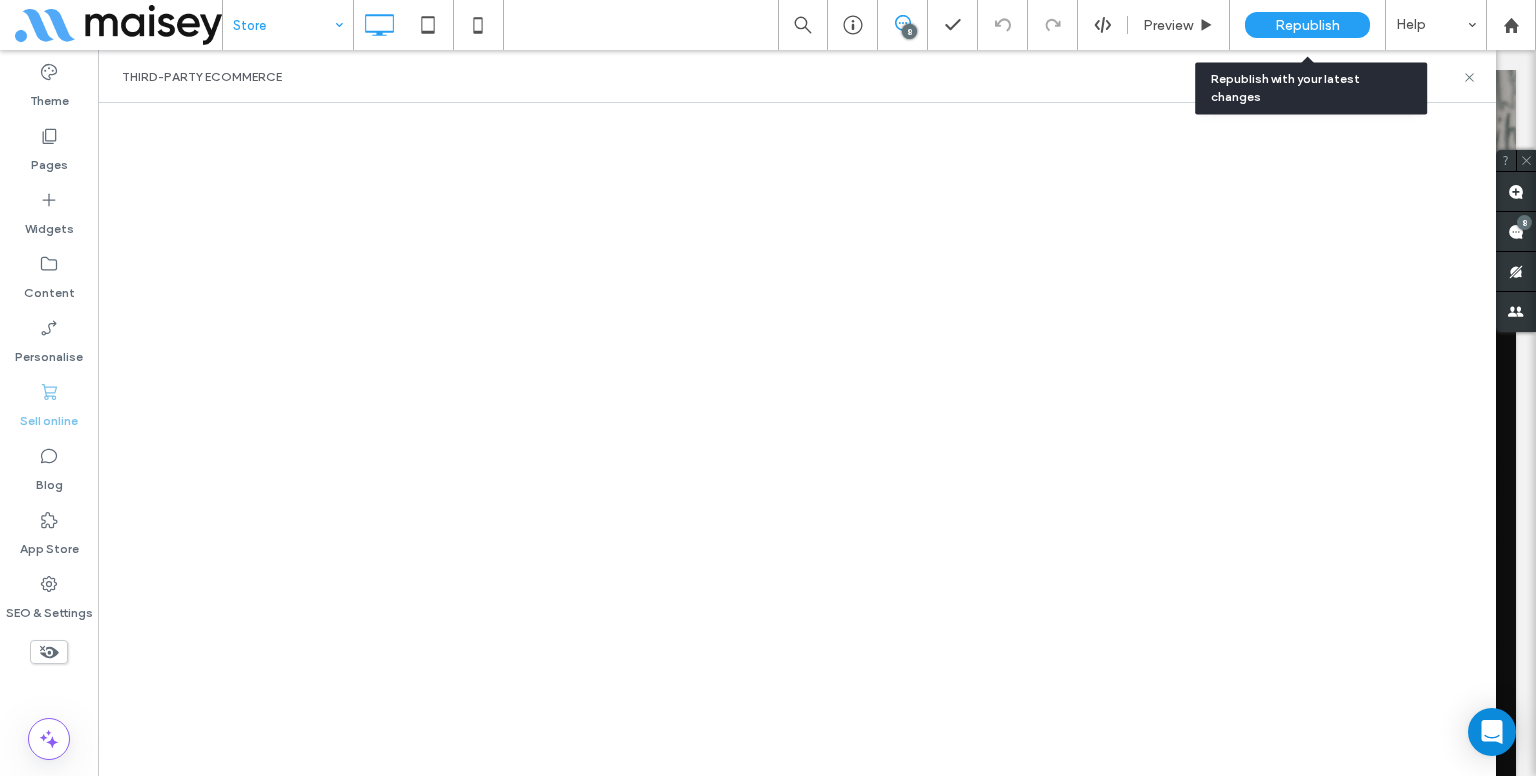 click on "Republish" at bounding box center [1307, 25] 